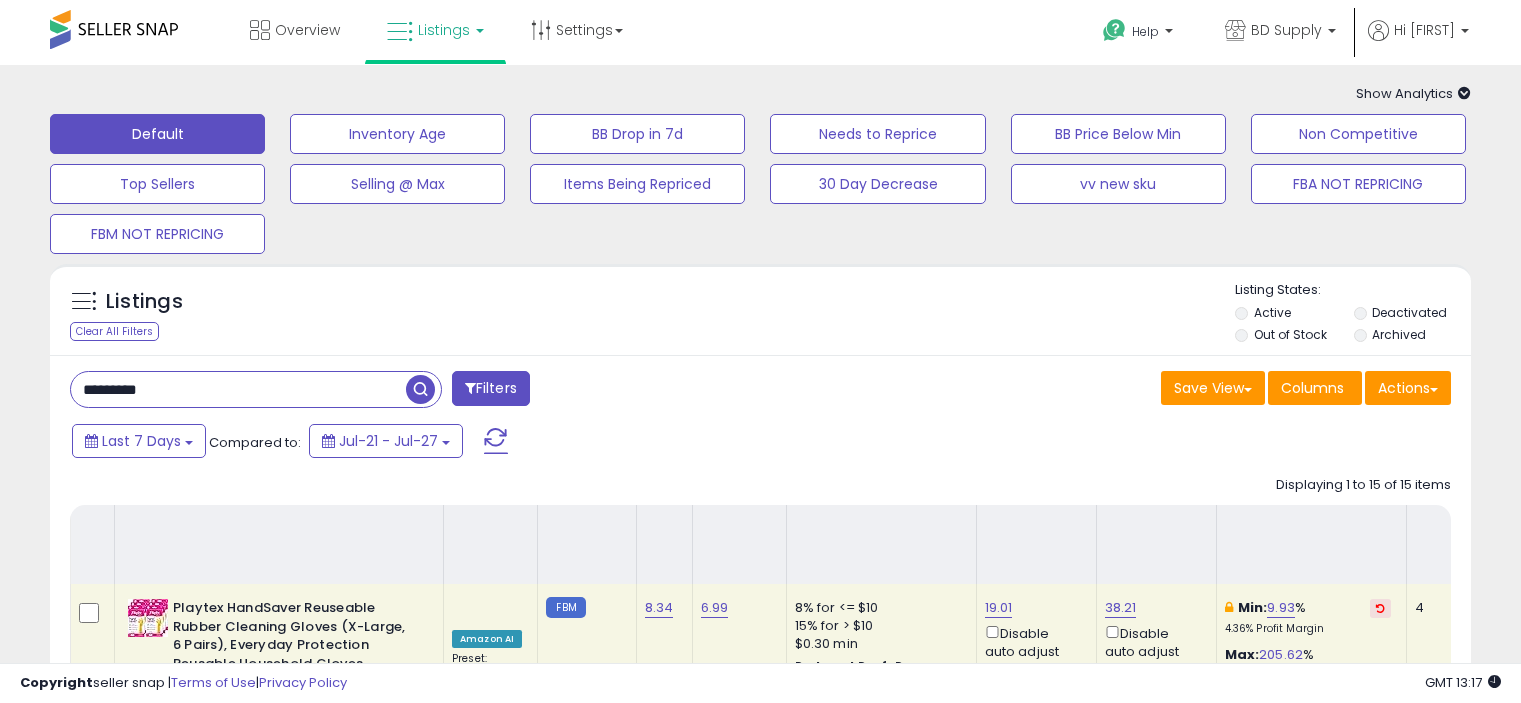 select on "**" 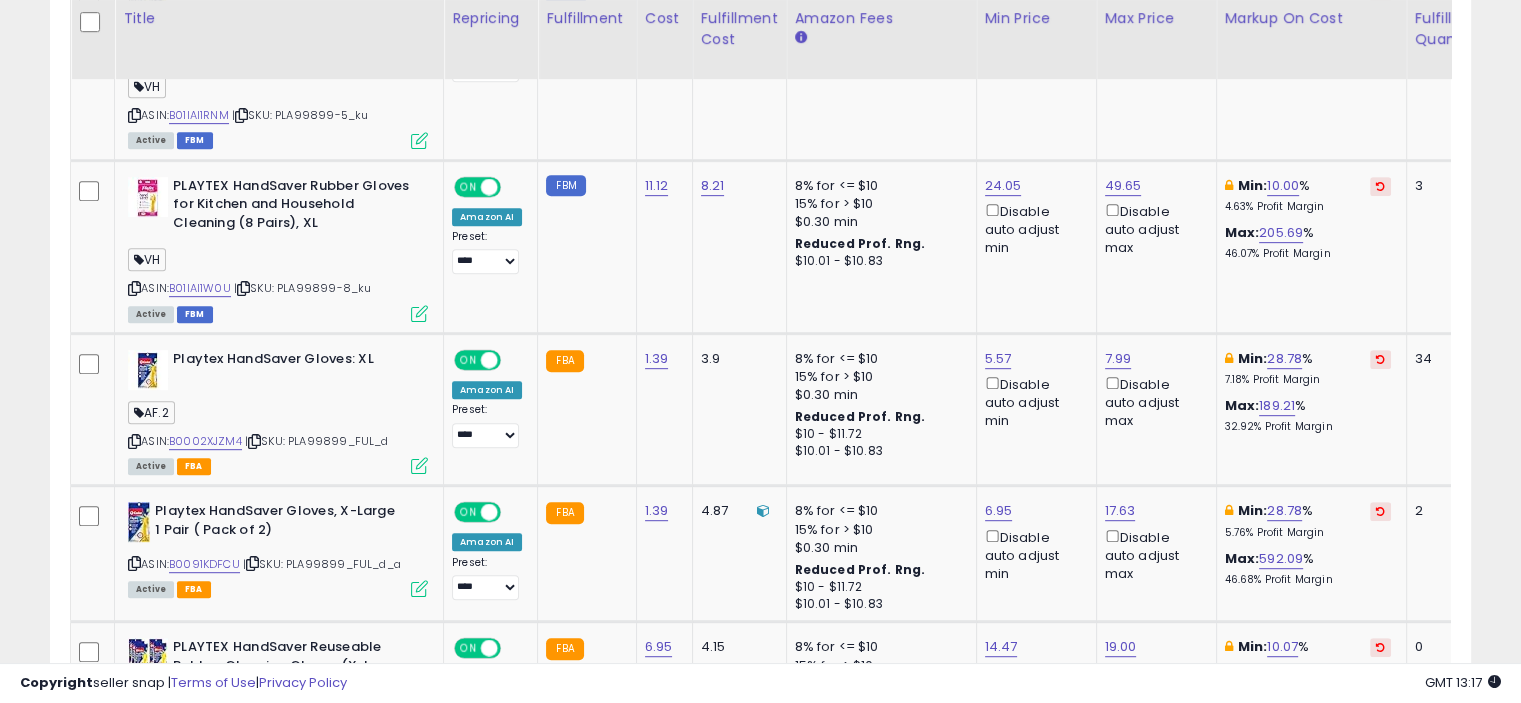 scroll, scrollTop: 930, scrollLeft: 0, axis: vertical 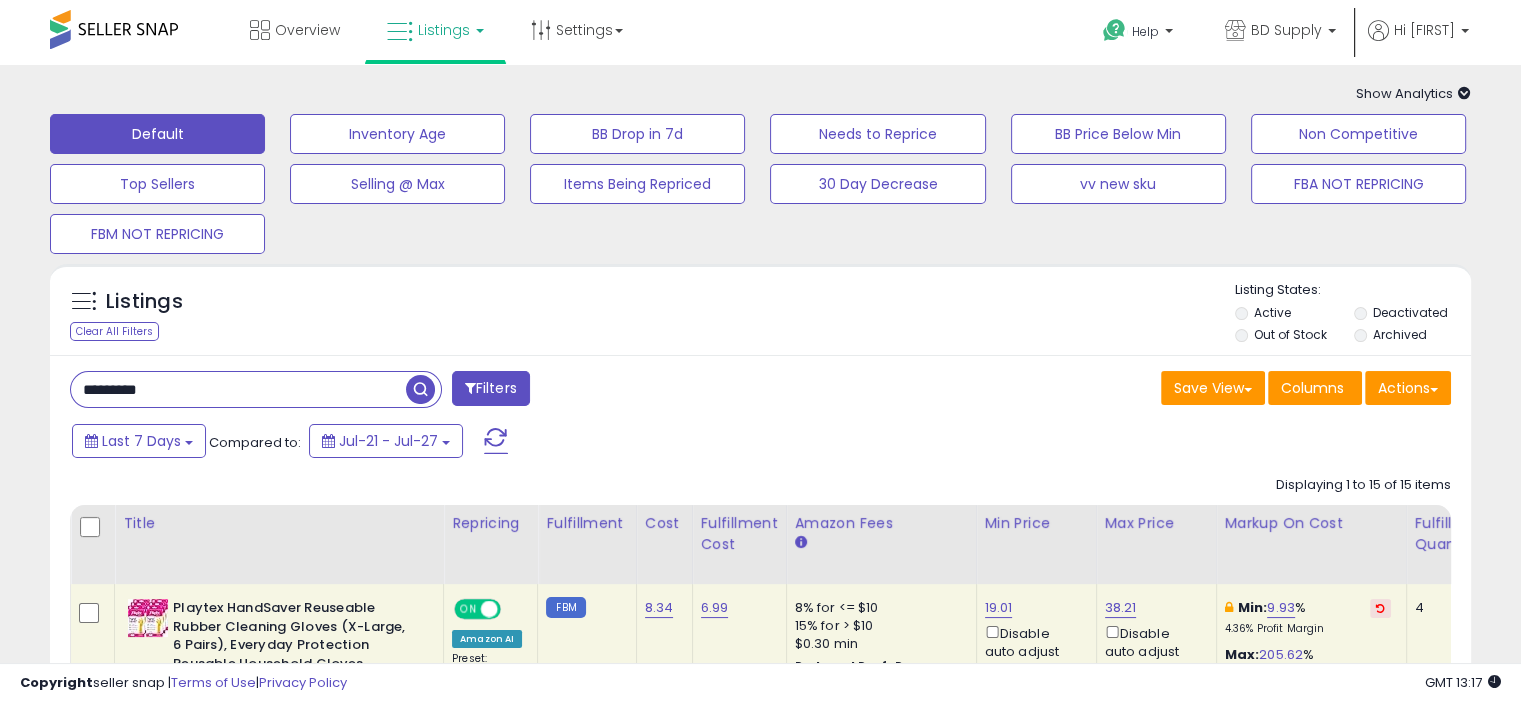 drag, startPoint x: 222, startPoint y: 395, endPoint x: 19, endPoint y: 395, distance: 203 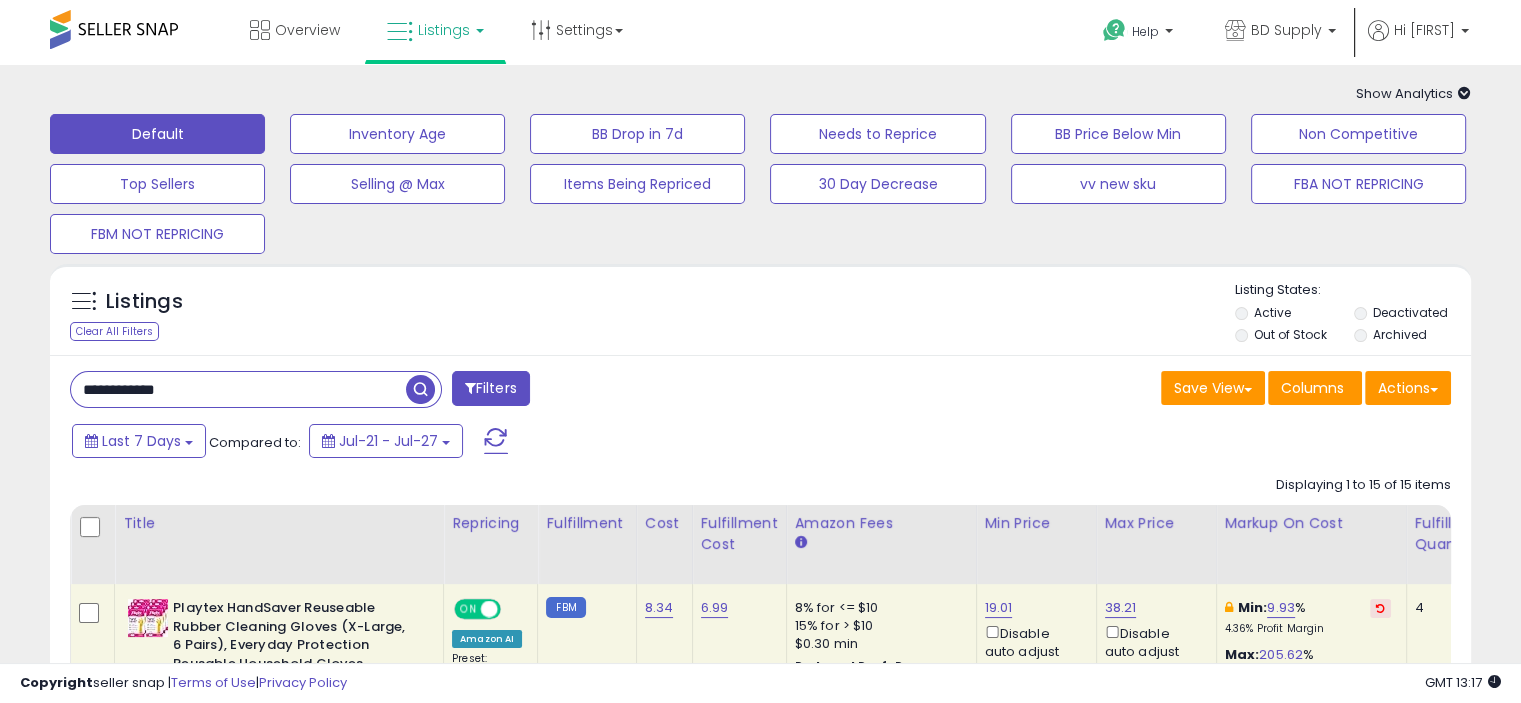 click at bounding box center [420, 389] 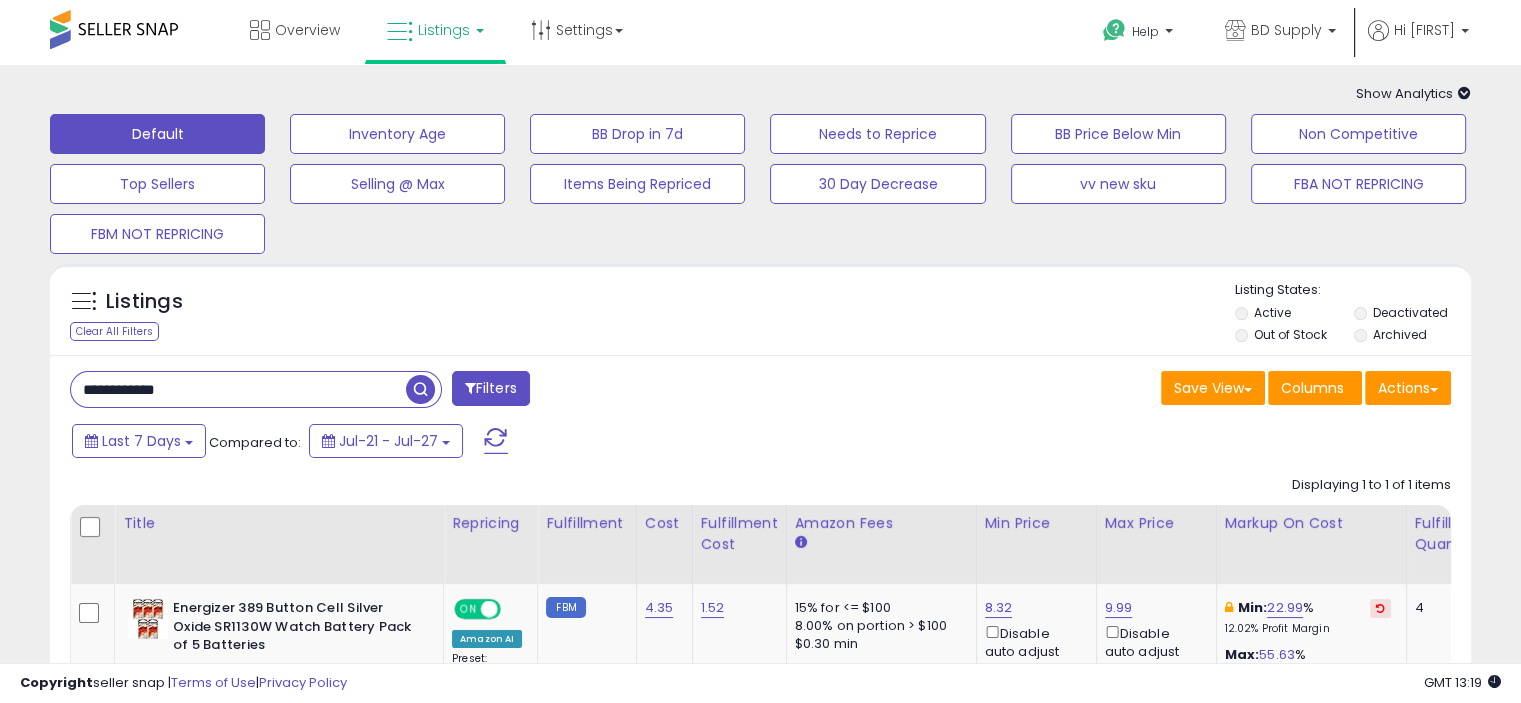 drag, startPoint x: 244, startPoint y: 379, endPoint x: 30, endPoint y: 383, distance: 214.03738 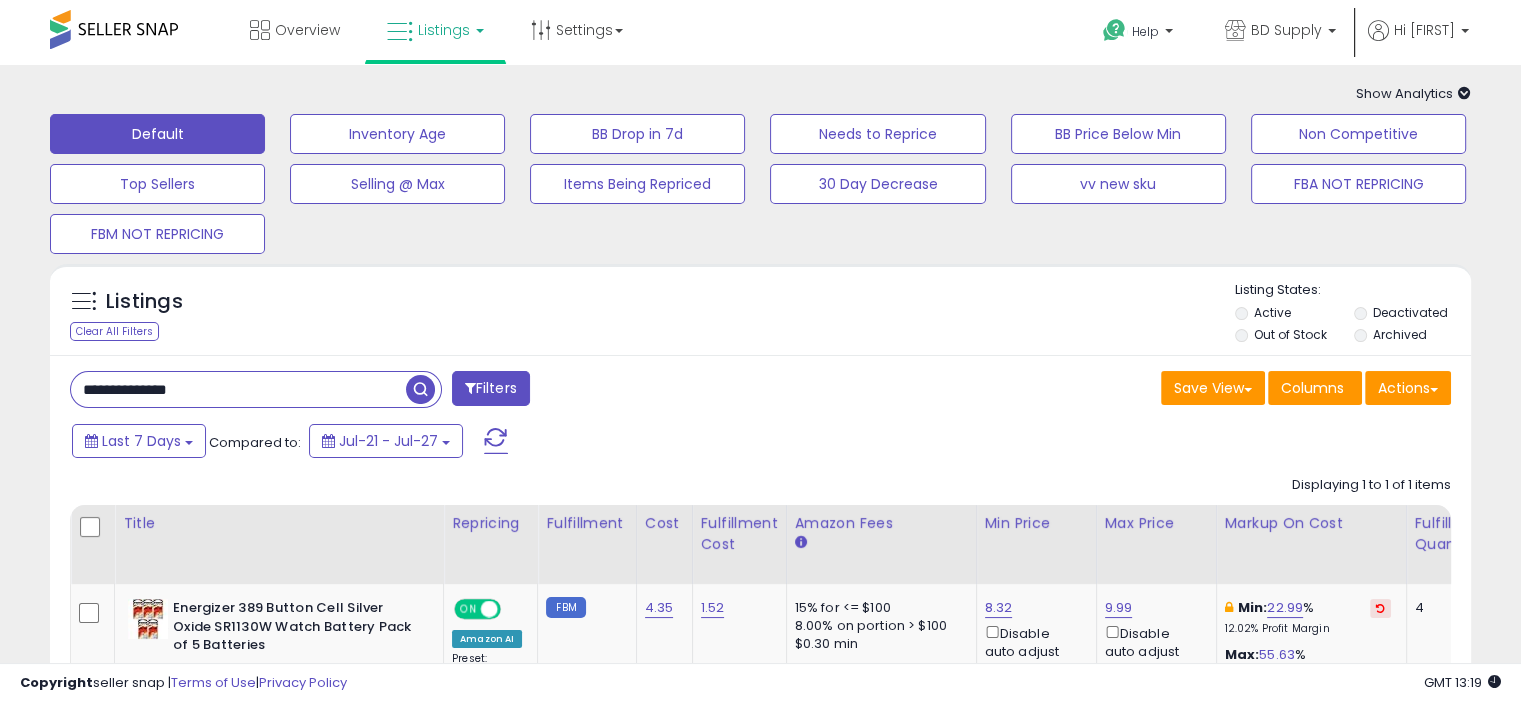 click at bounding box center (420, 389) 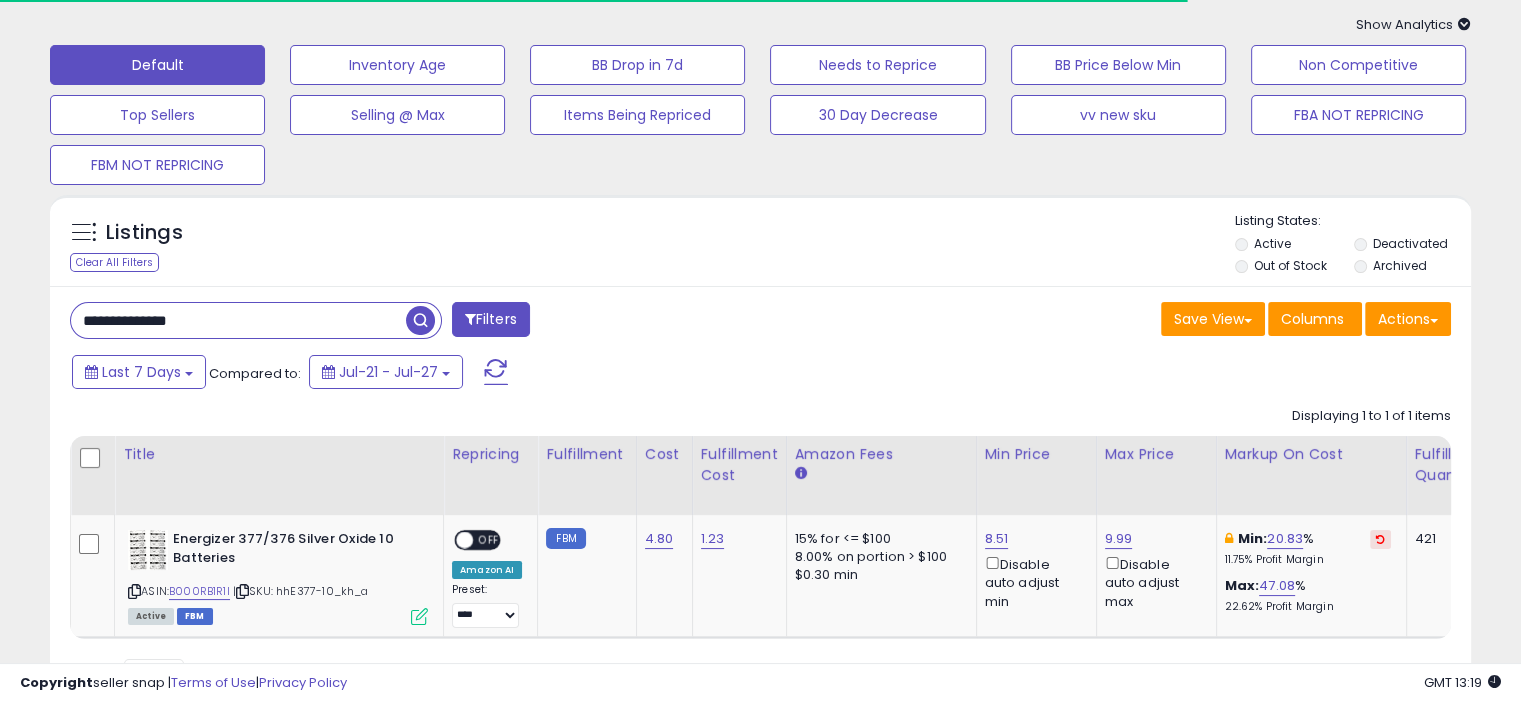 scroll, scrollTop: 192, scrollLeft: 0, axis: vertical 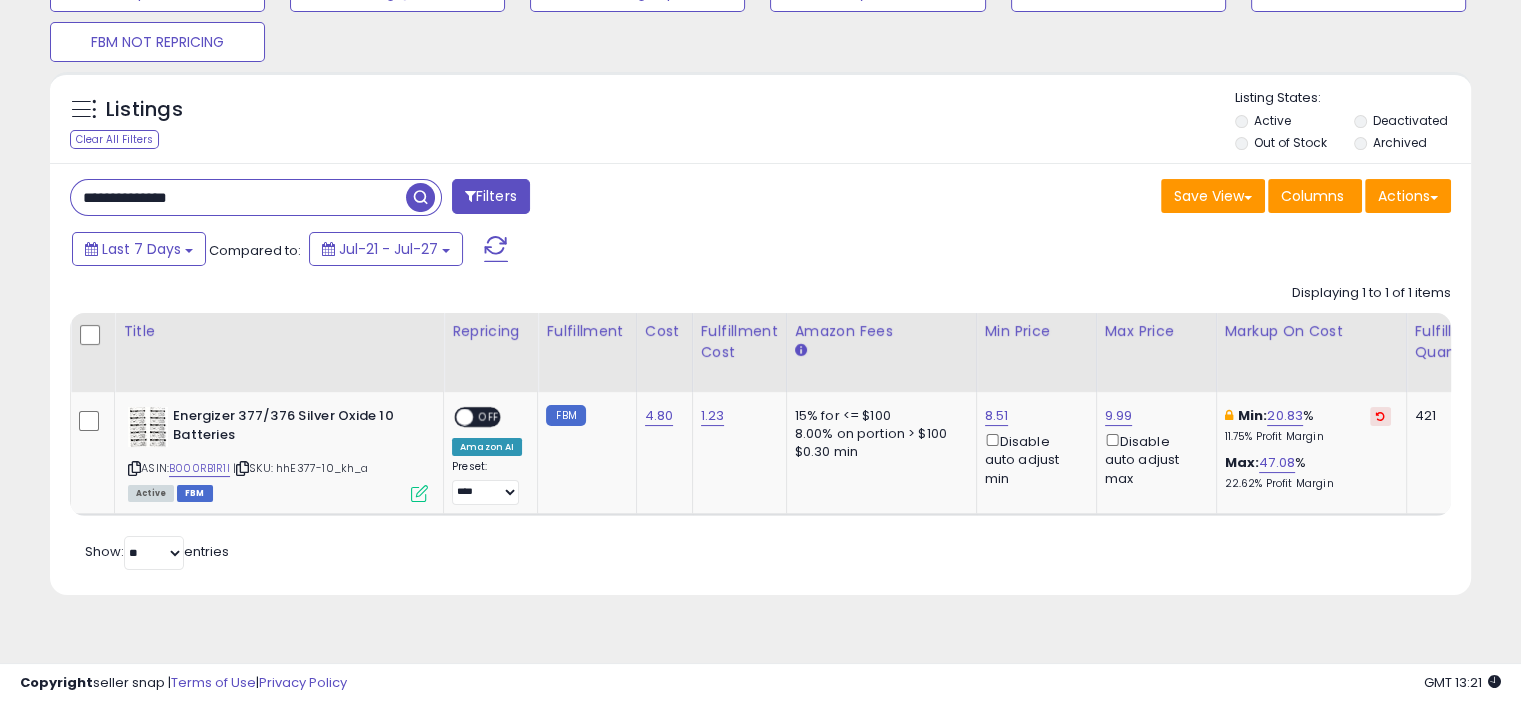 drag, startPoint x: 256, startPoint y: 193, endPoint x: 0, endPoint y: 202, distance: 256.15814 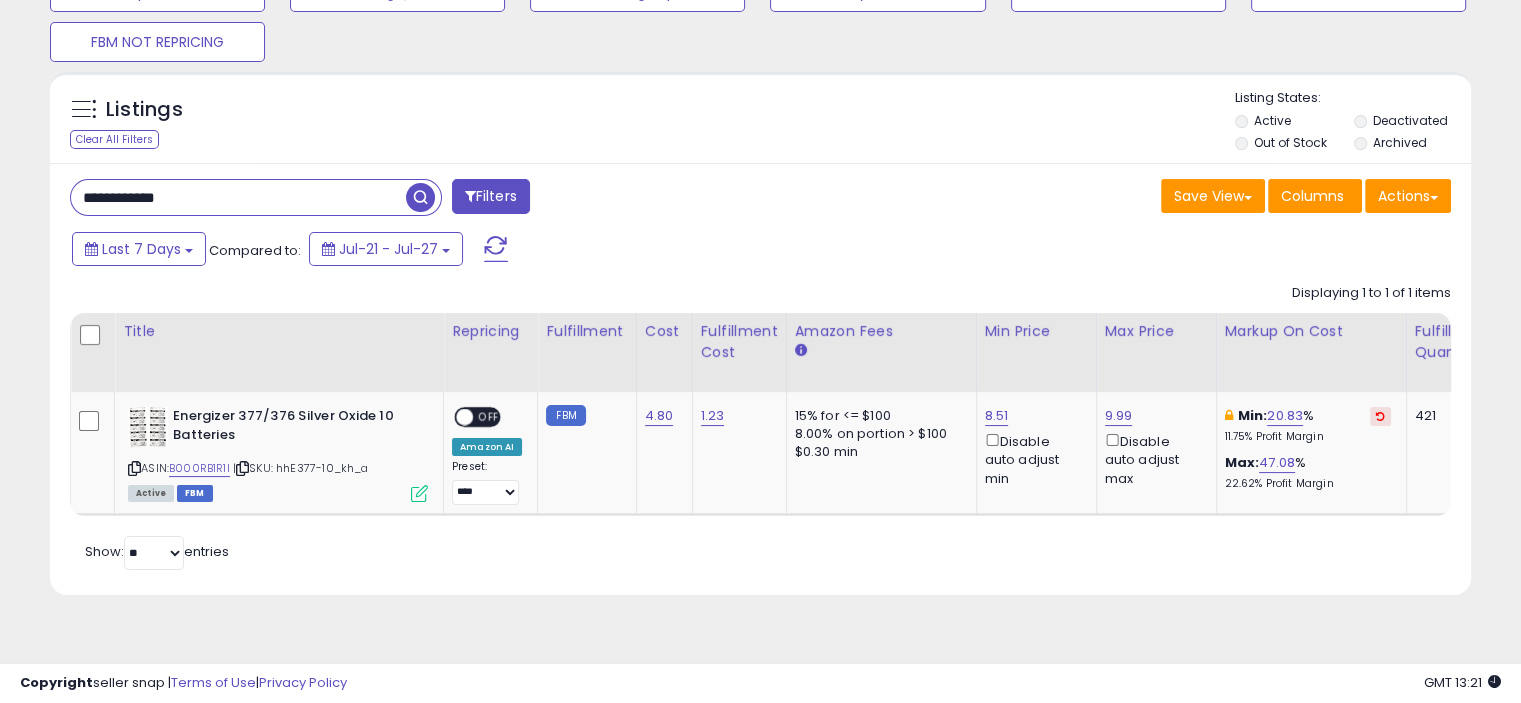 click at bounding box center (420, 197) 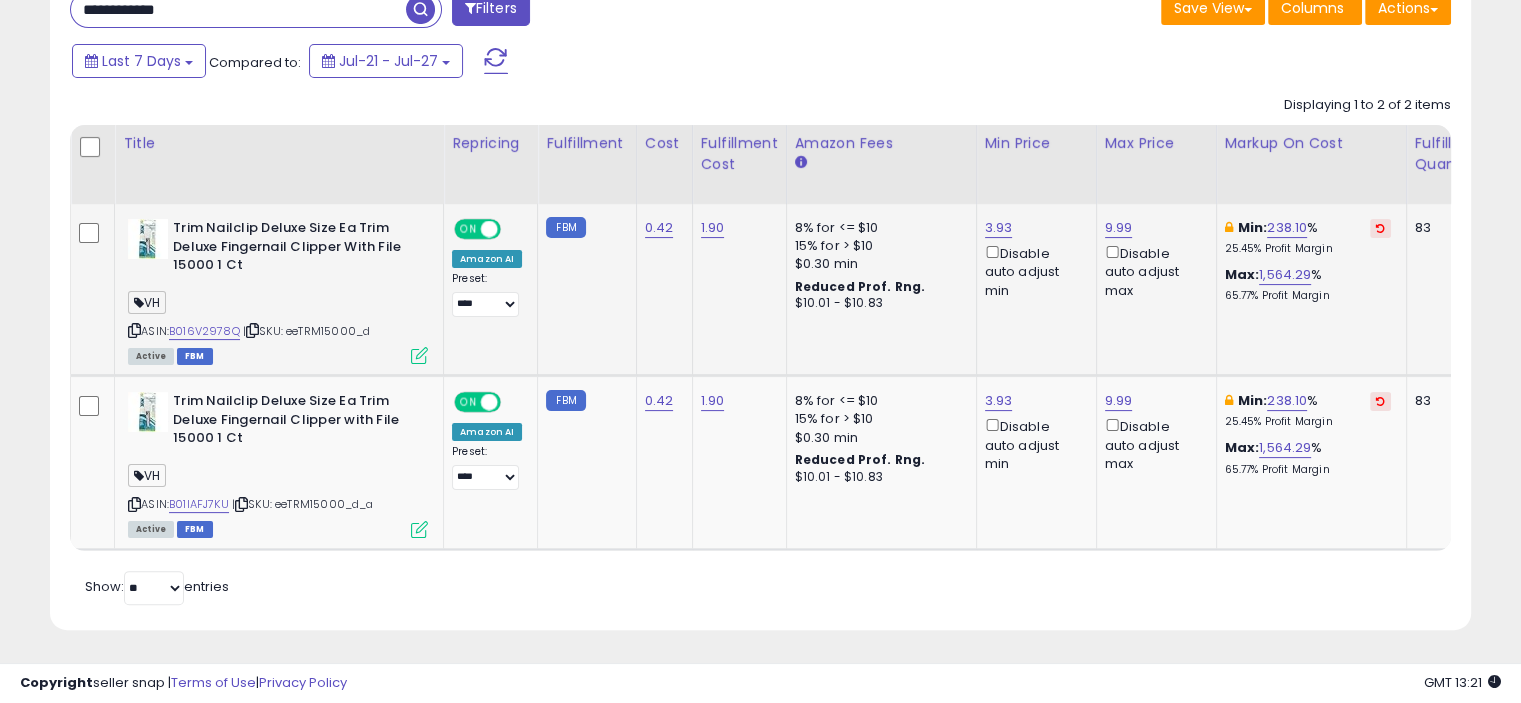 scroll, scrollTop: 392, scrollLeft: 0, axis: vertical 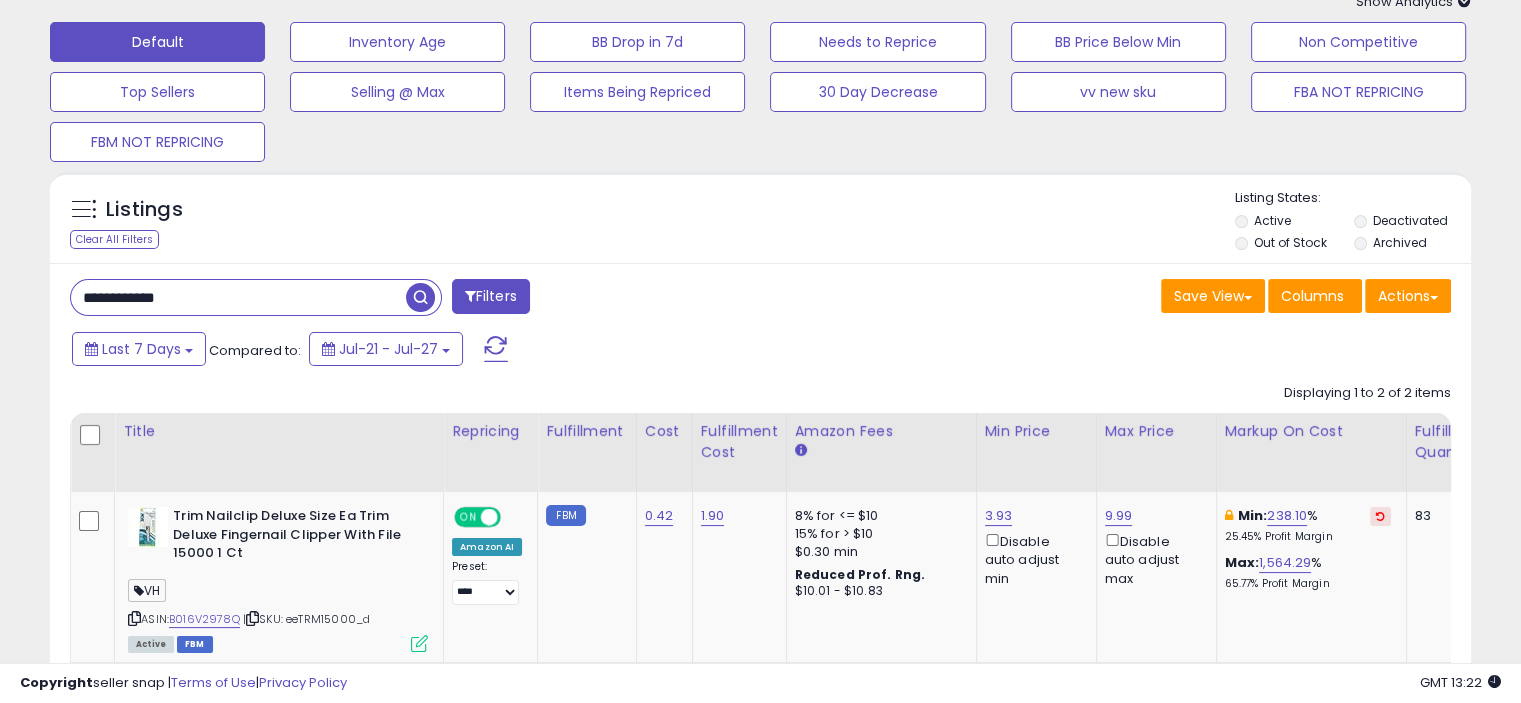 drag, startPoint x: 215, startPoint y: 298, endPoint x: 55, endPoint y: 294, distance: 160.04999 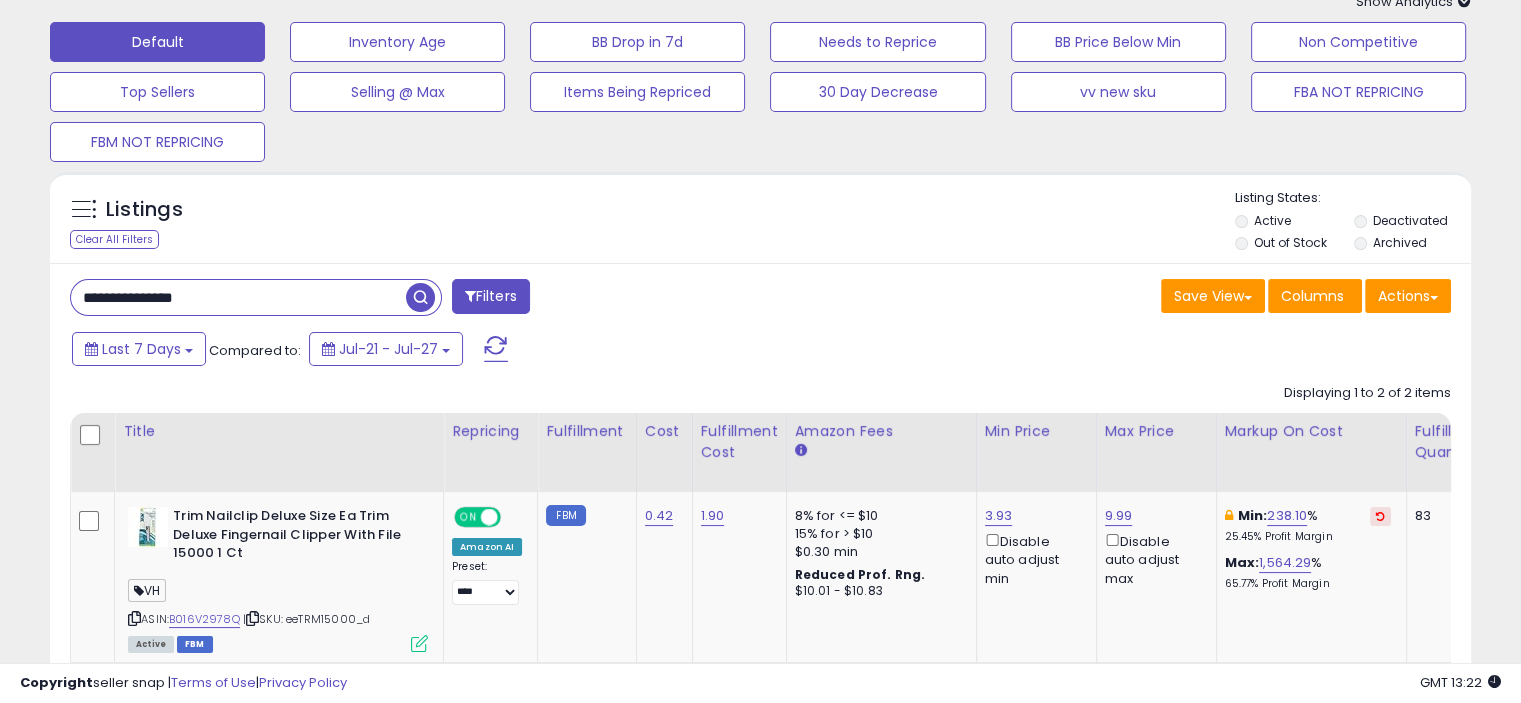 type on "**********" 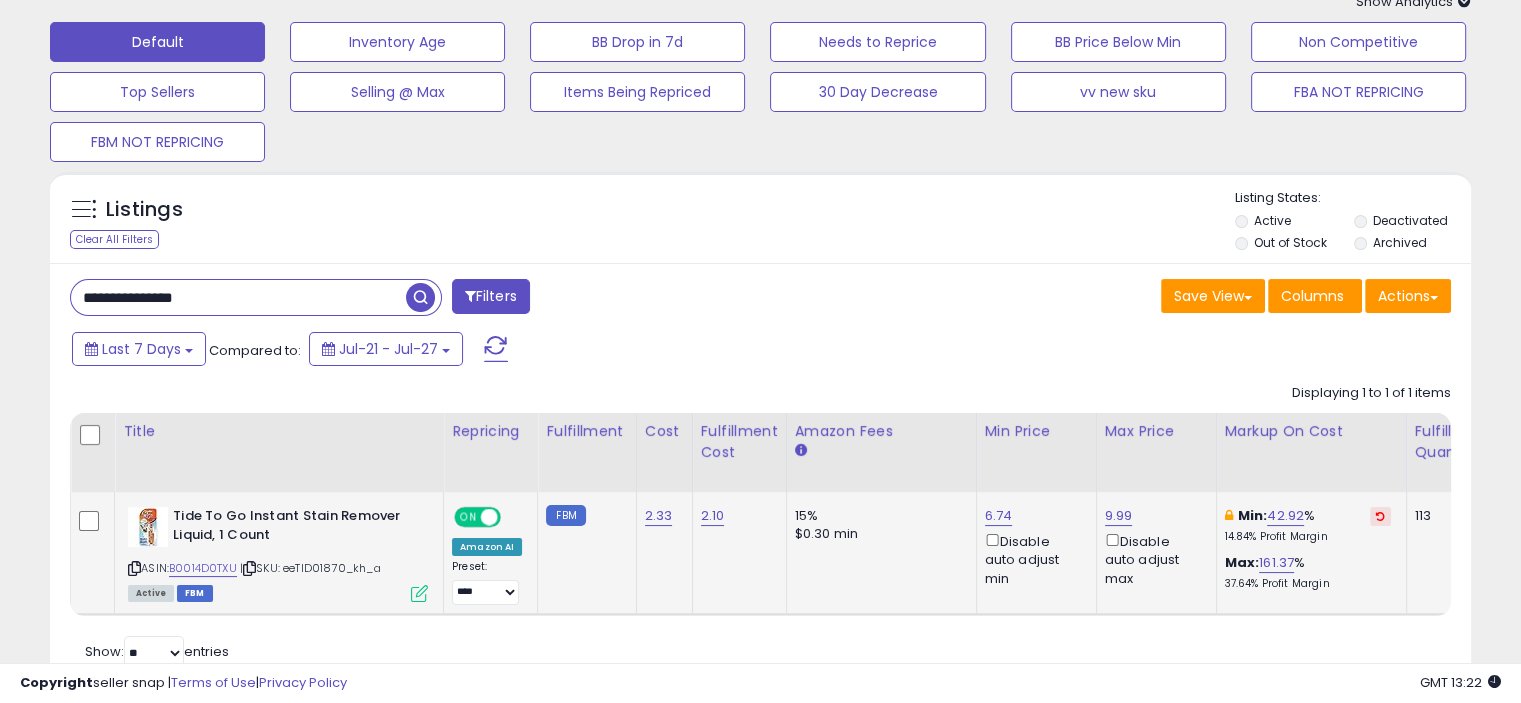 click at bounding box center [419, 593] 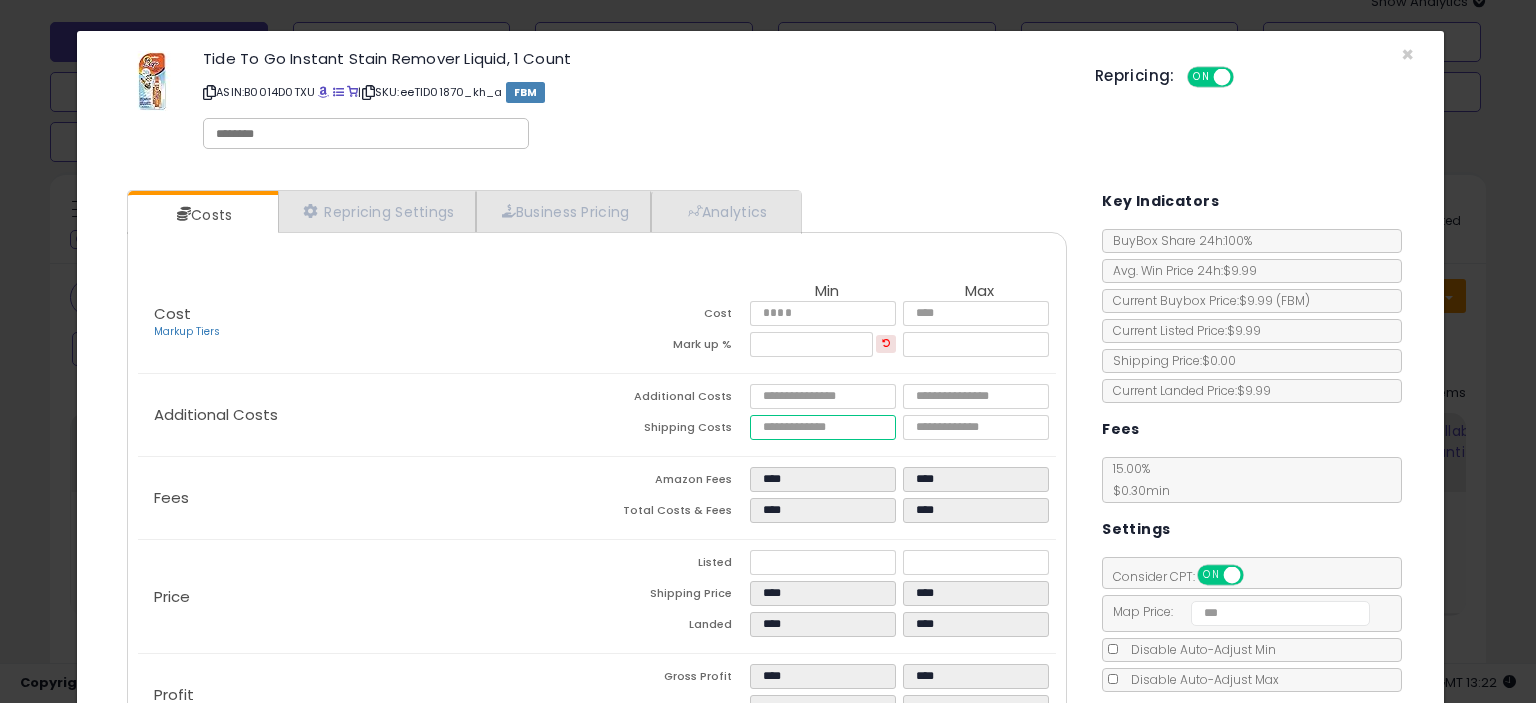 drag, startPoint x: 789, startPoint y: 423, endPoint x: 644, endPoint y: 395, distance: 147.67871 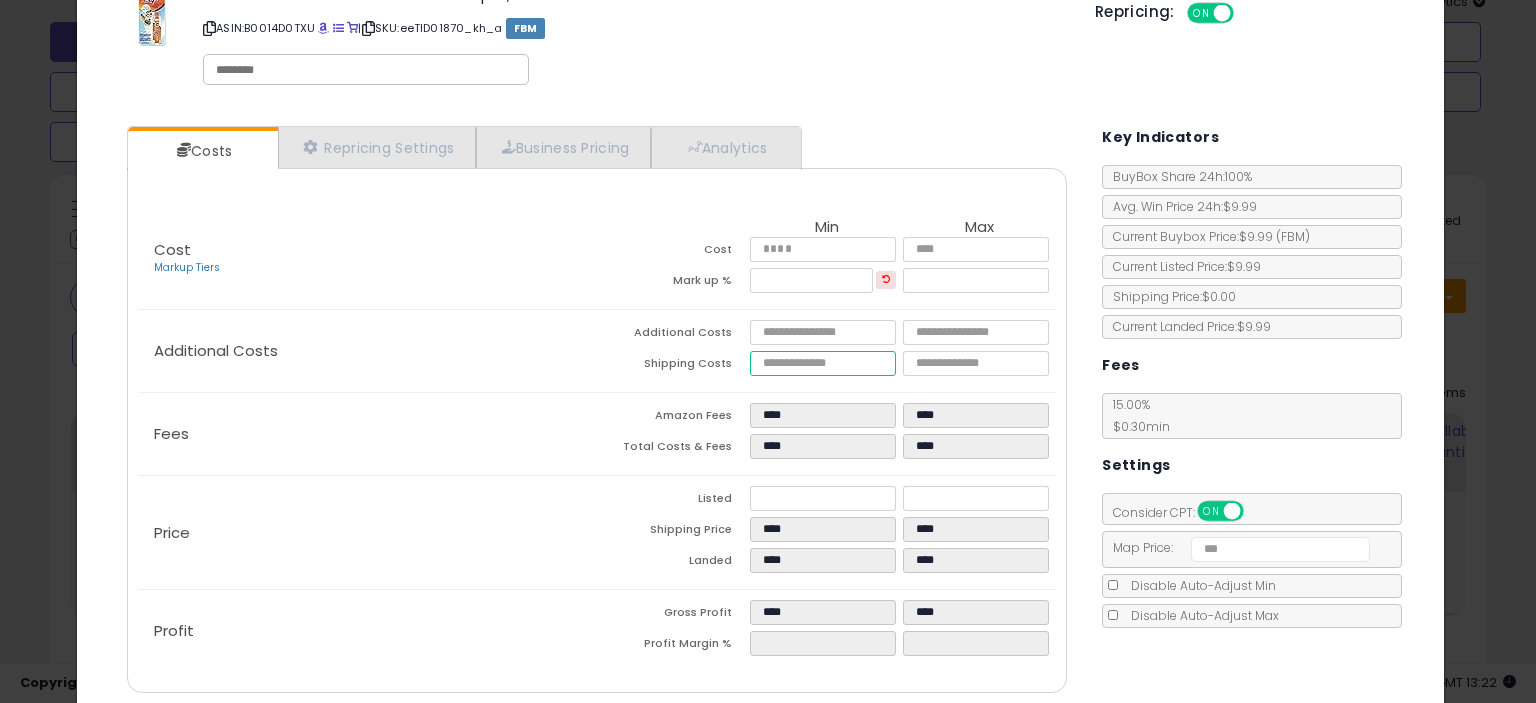 scroll, scrollTop: 136, scrollLeft: 0, axis: vertical 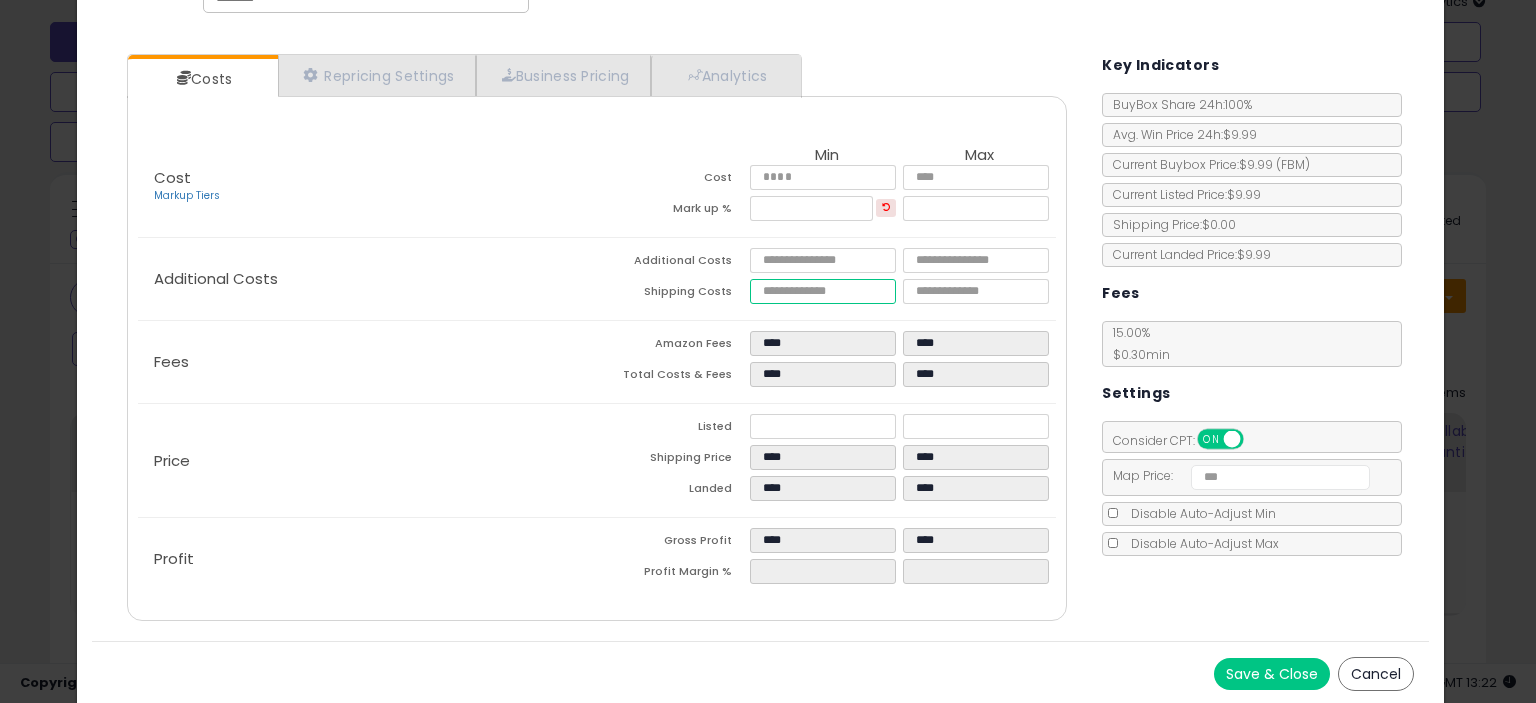 type on "****" 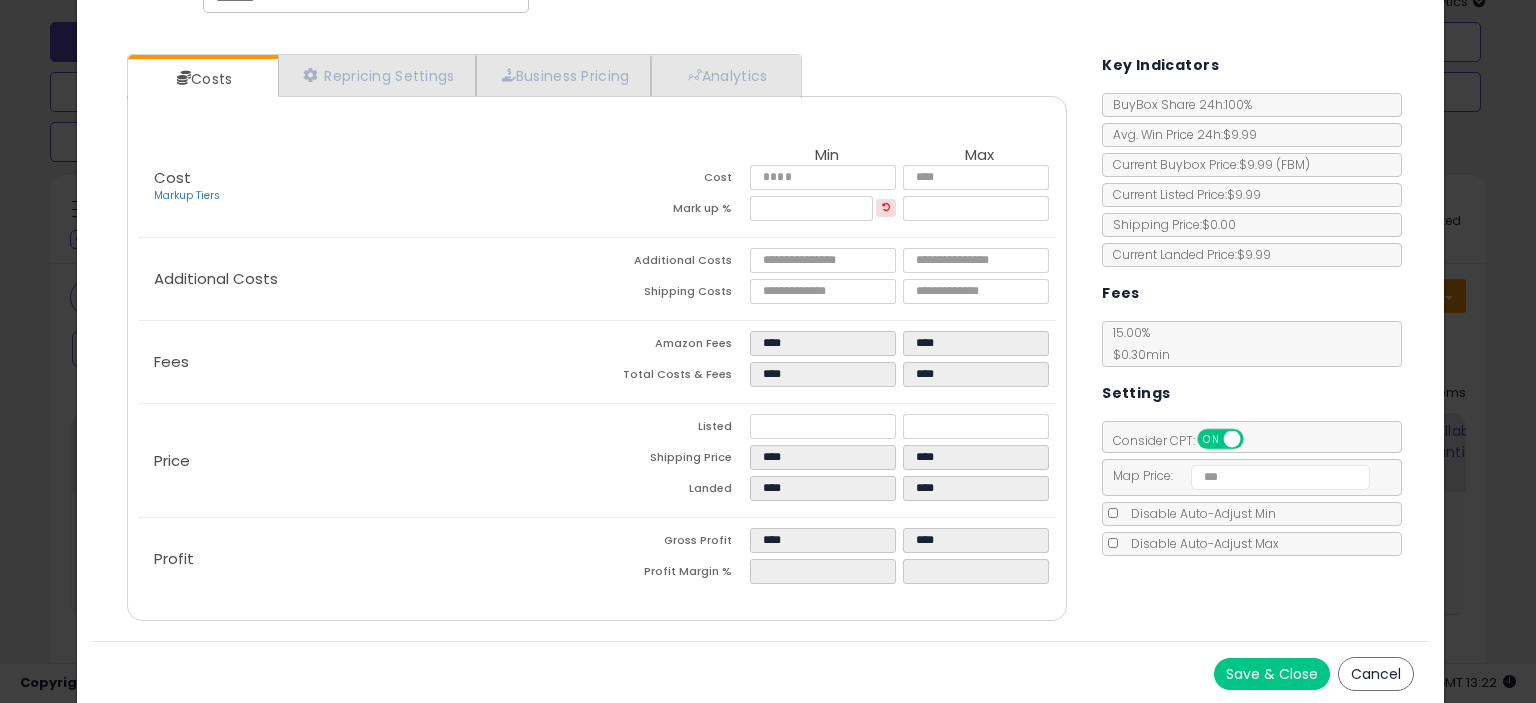 type on "******" 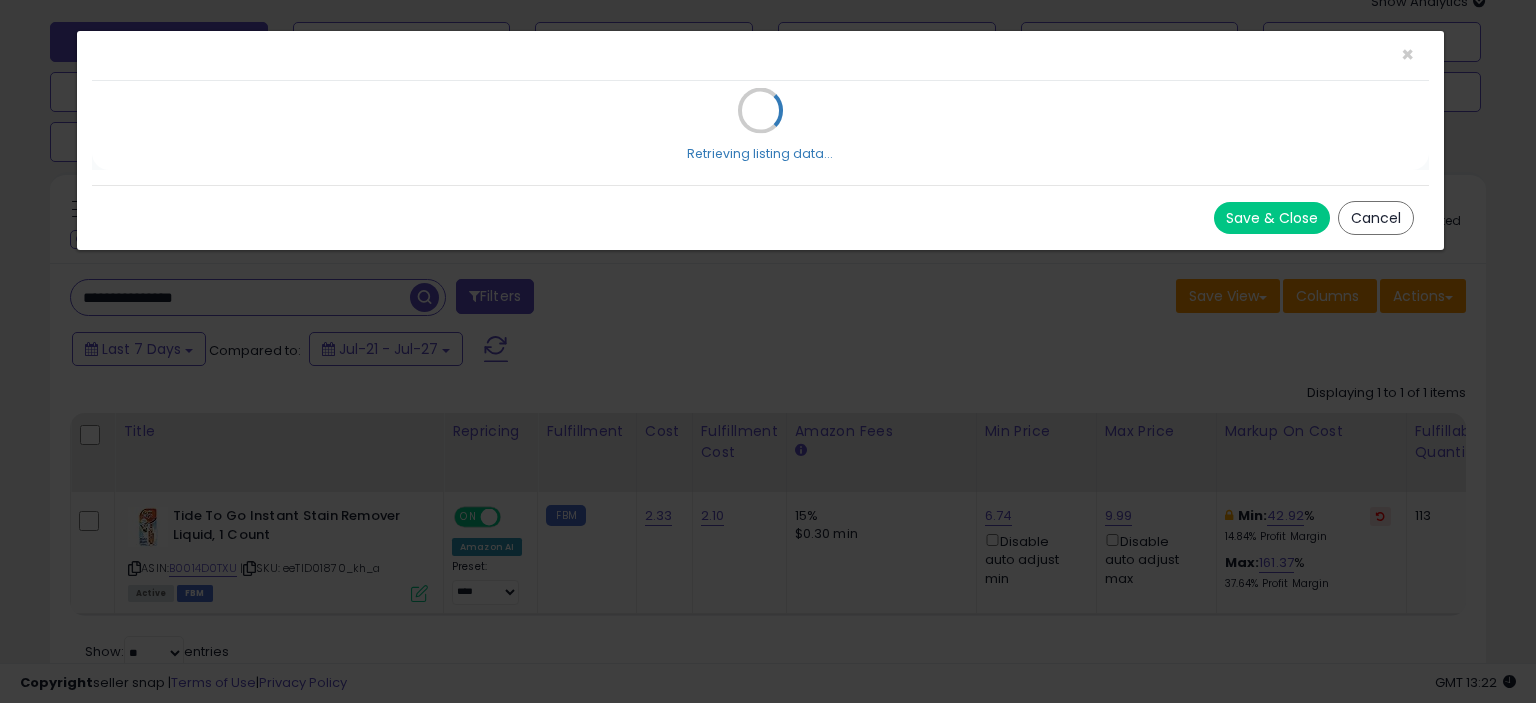 scroll, scrollTop: 0, scrollLeft: 0, axis: both 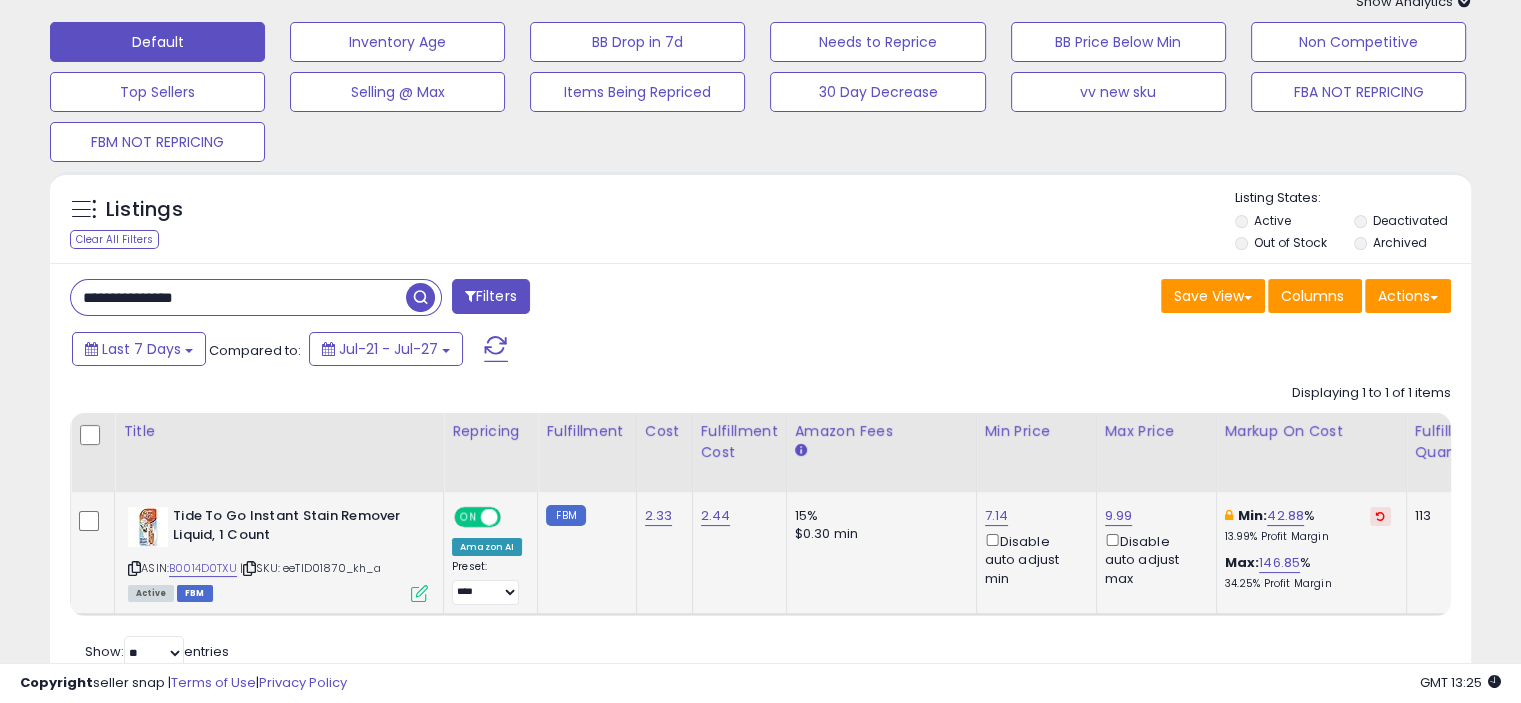 click at bounding box center [419, 593] 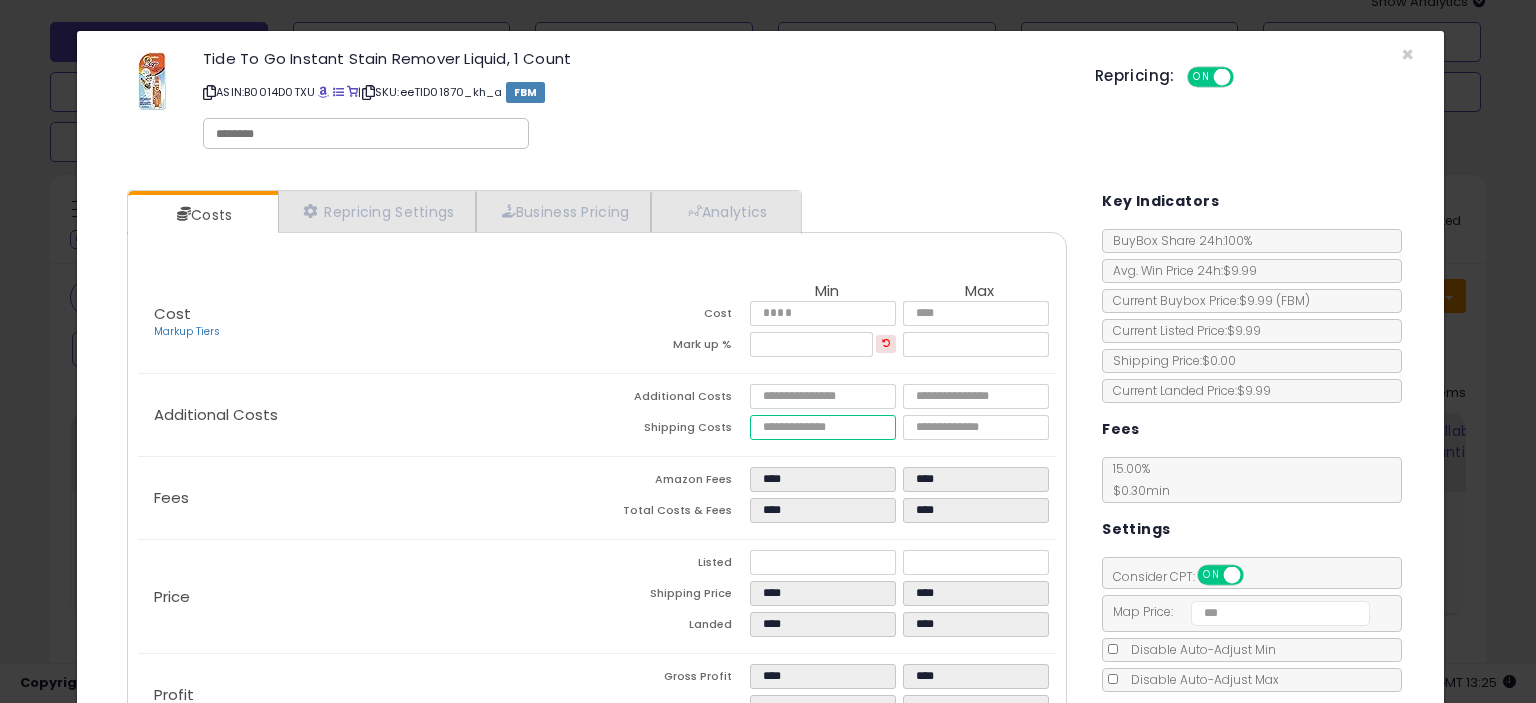 click on "****" at bounding box center [822, 427] 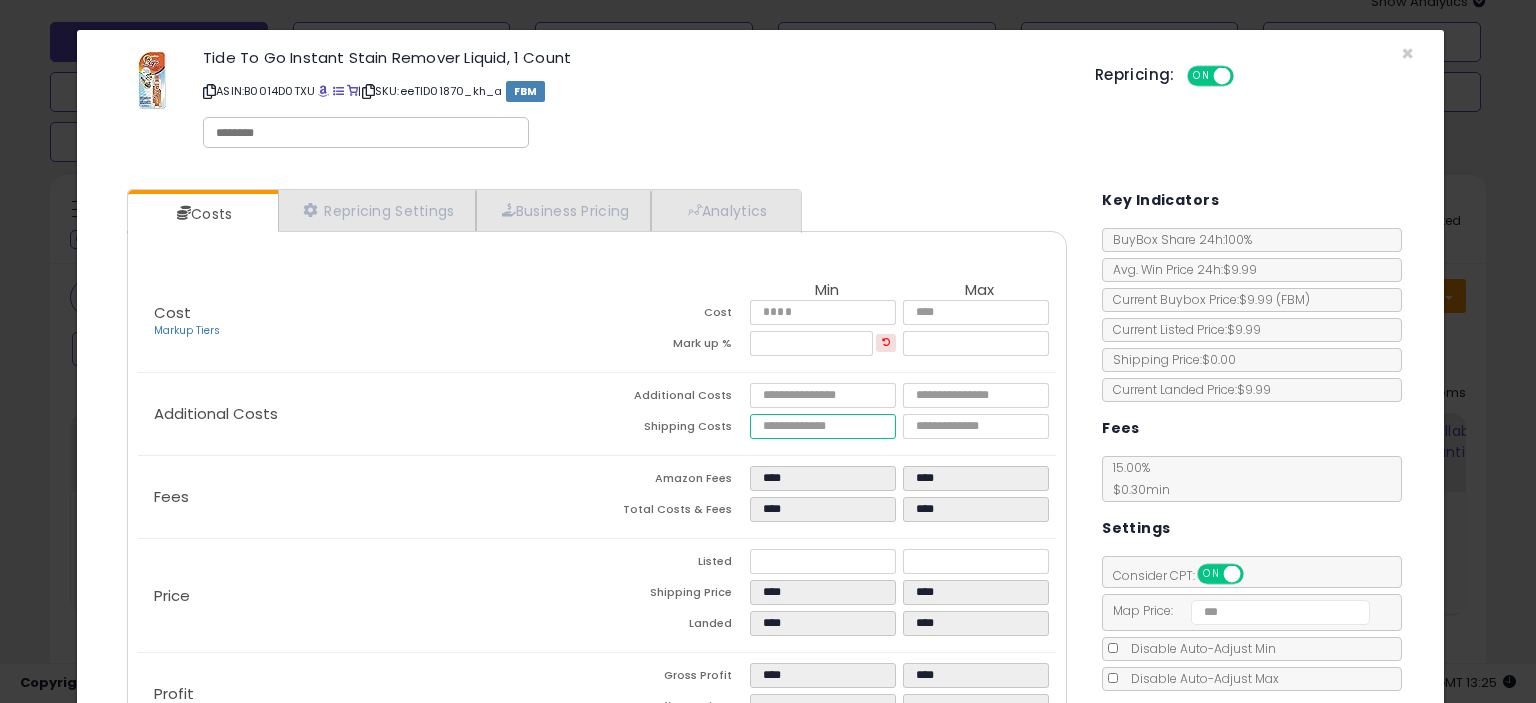 scroll, scrollTop: 0, scrollLeft: 0, axis: both 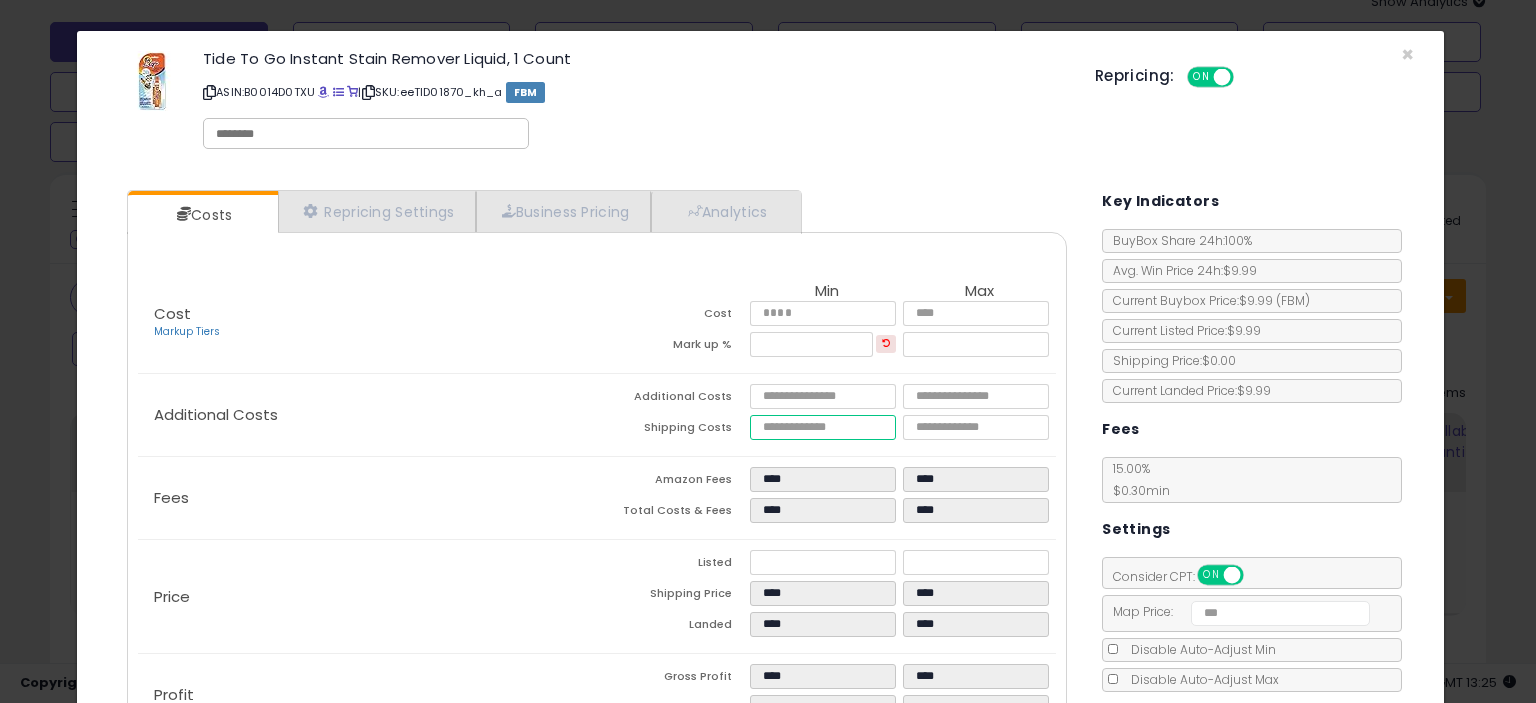 type on "****" 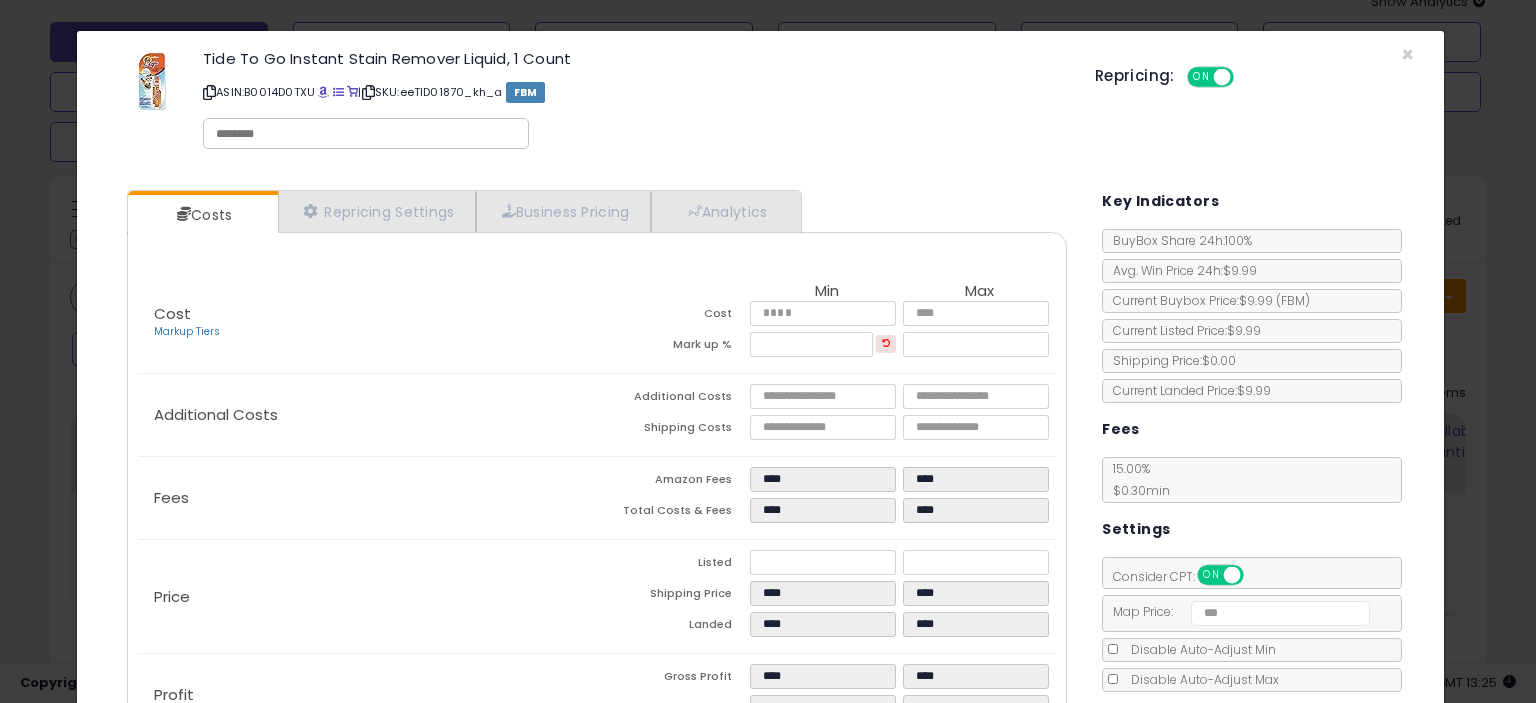 type on "******" 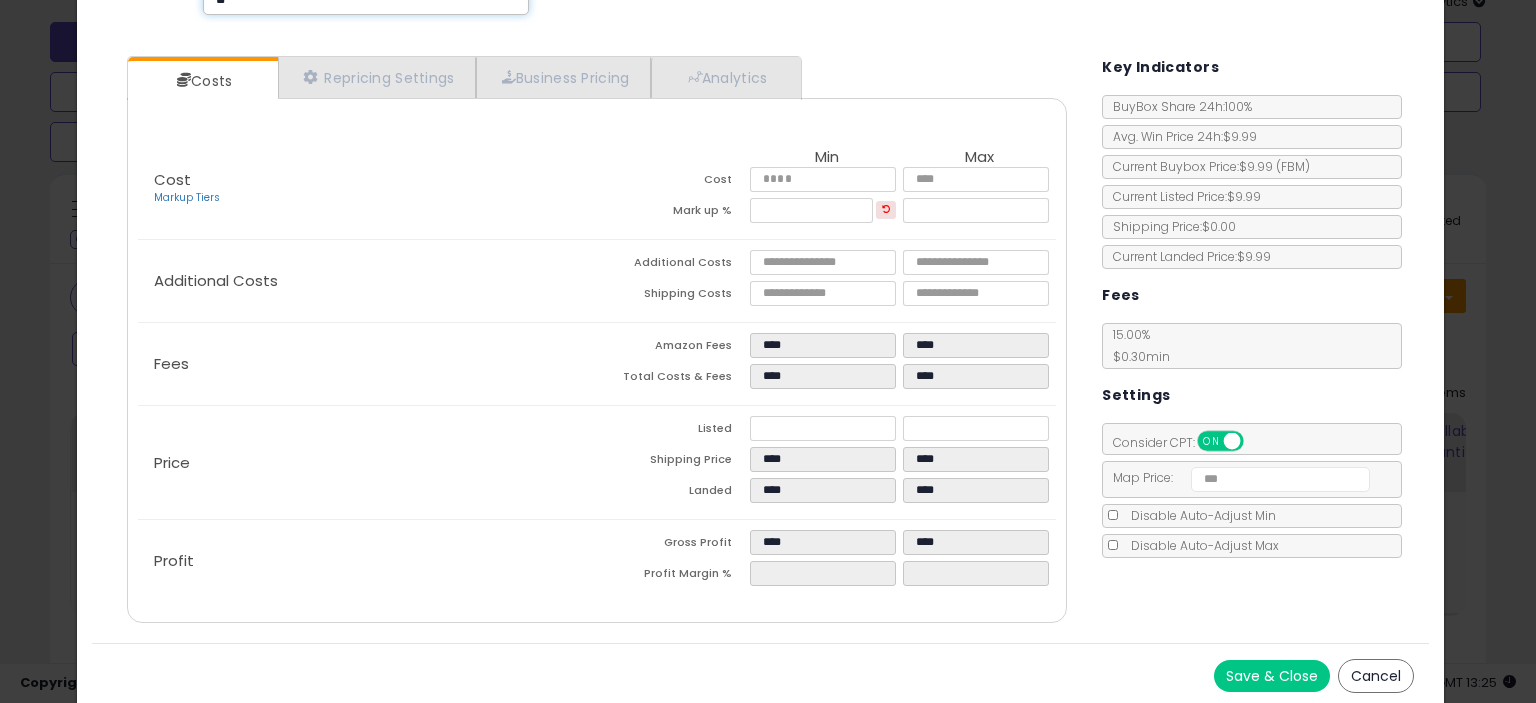 scroll, scrollTop: 136, scrollLeft: 0, axis: vertical 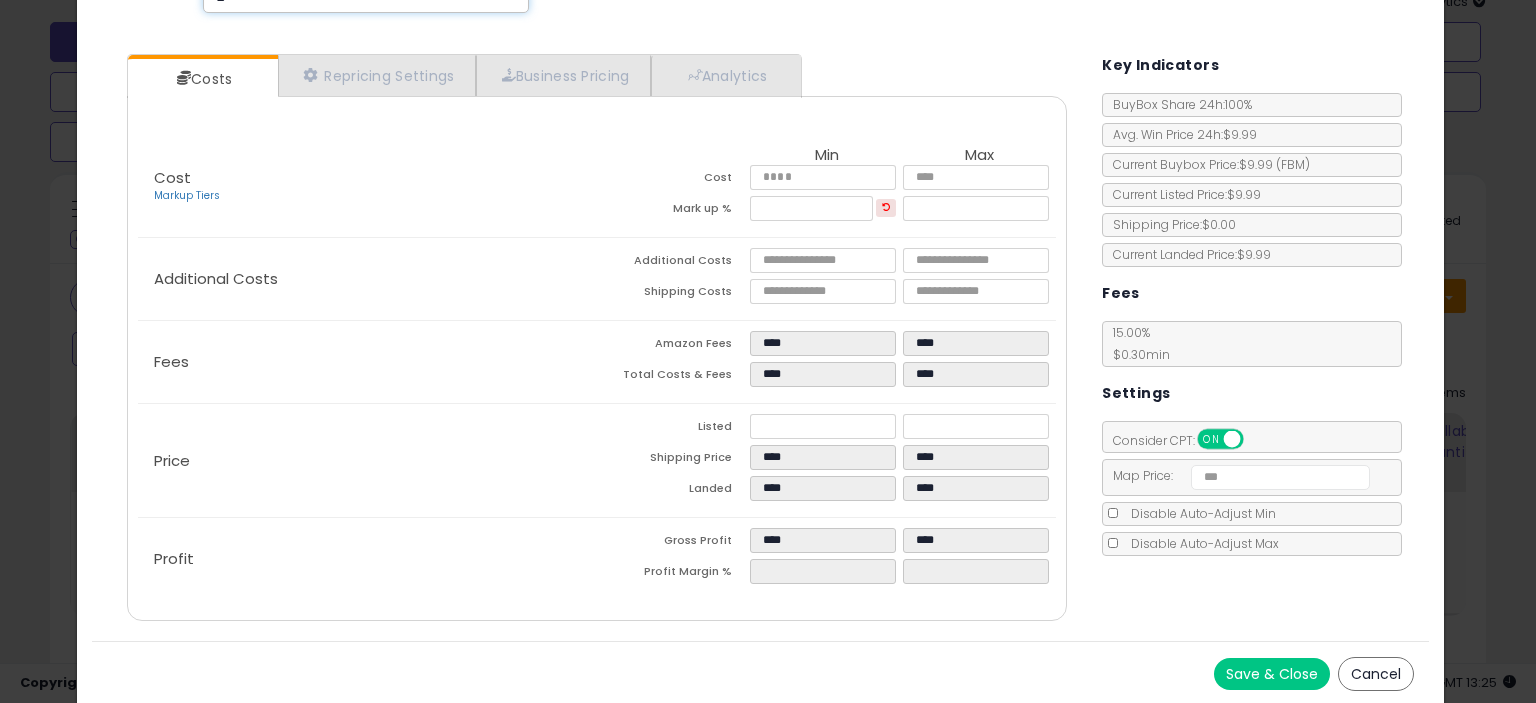 type on "**" 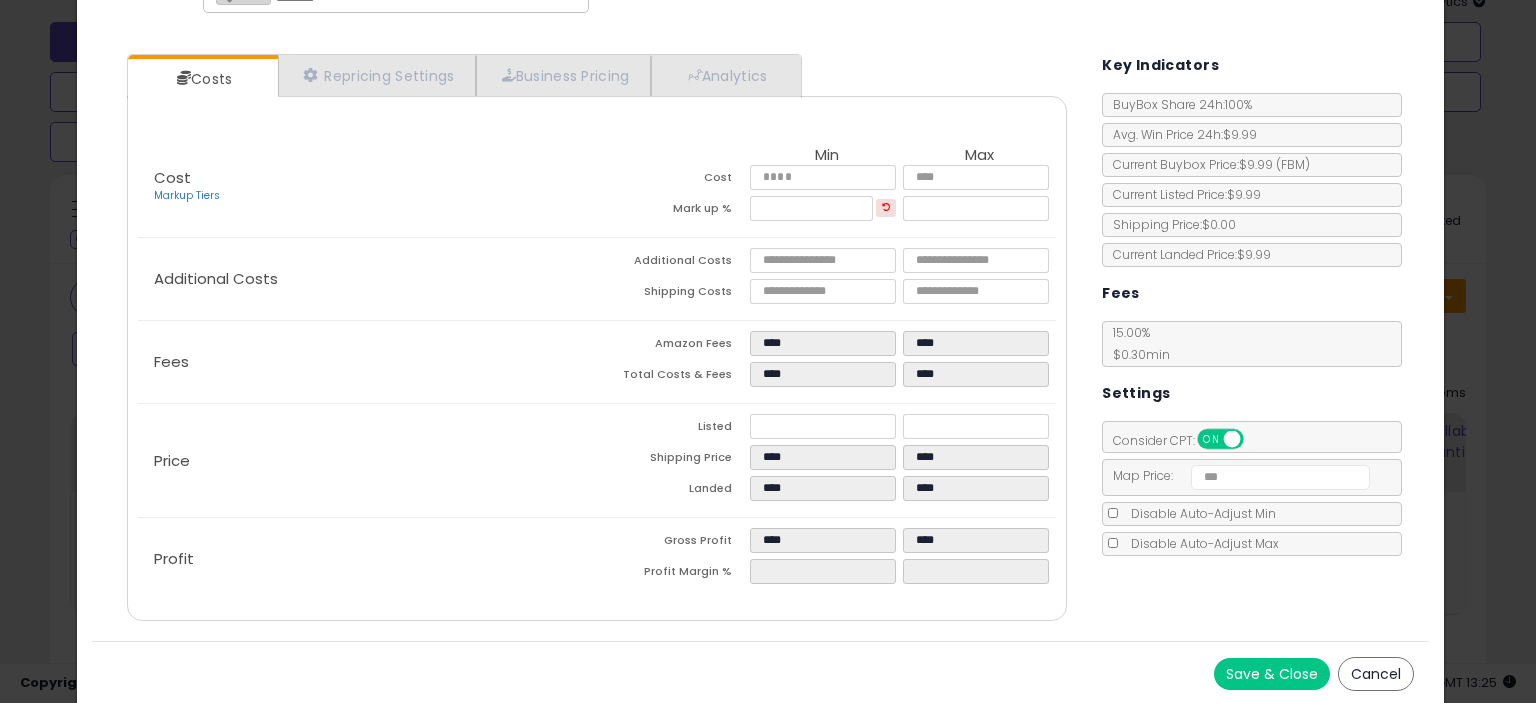 click on "Save & Close" at bounding box center (1272, 674) 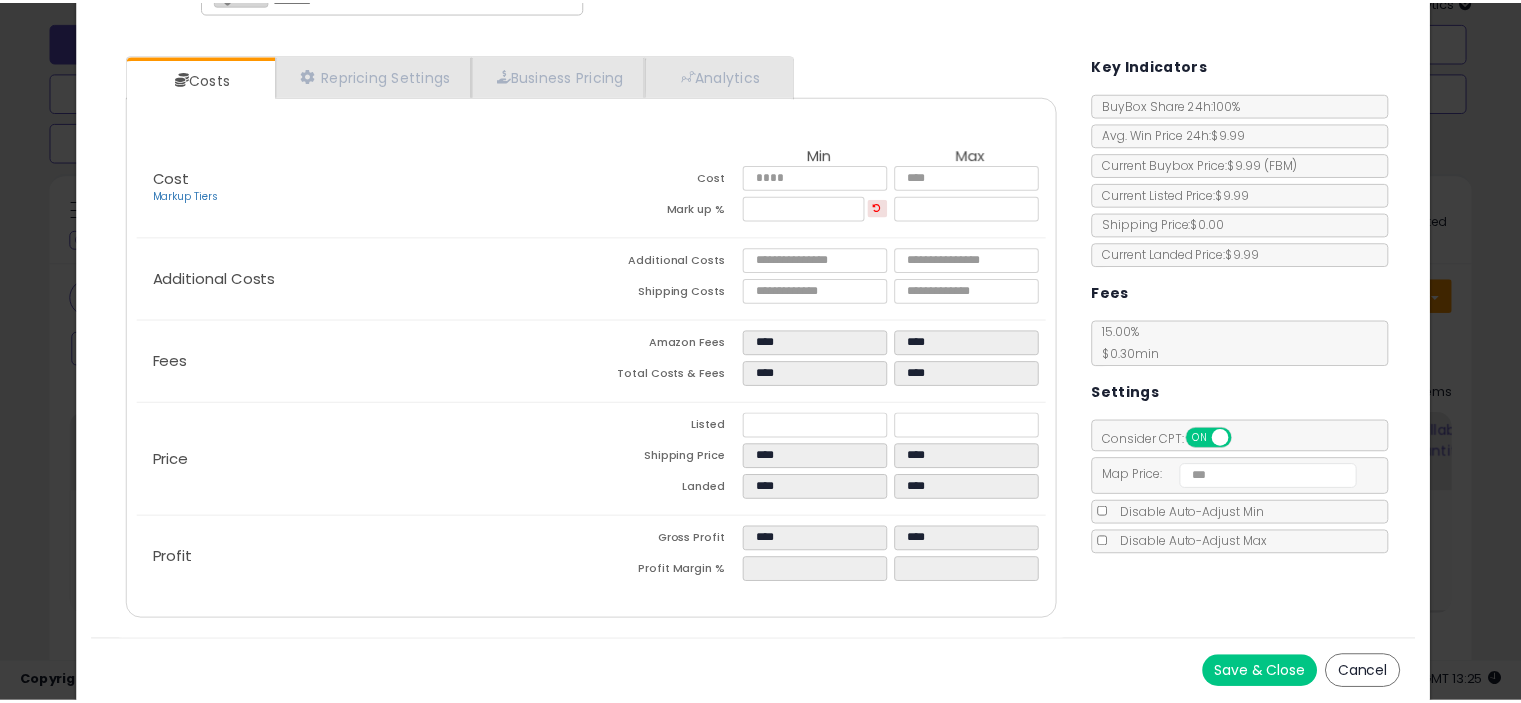 scroll, scrollTop: 0, scrollLeft: 0, axis: both 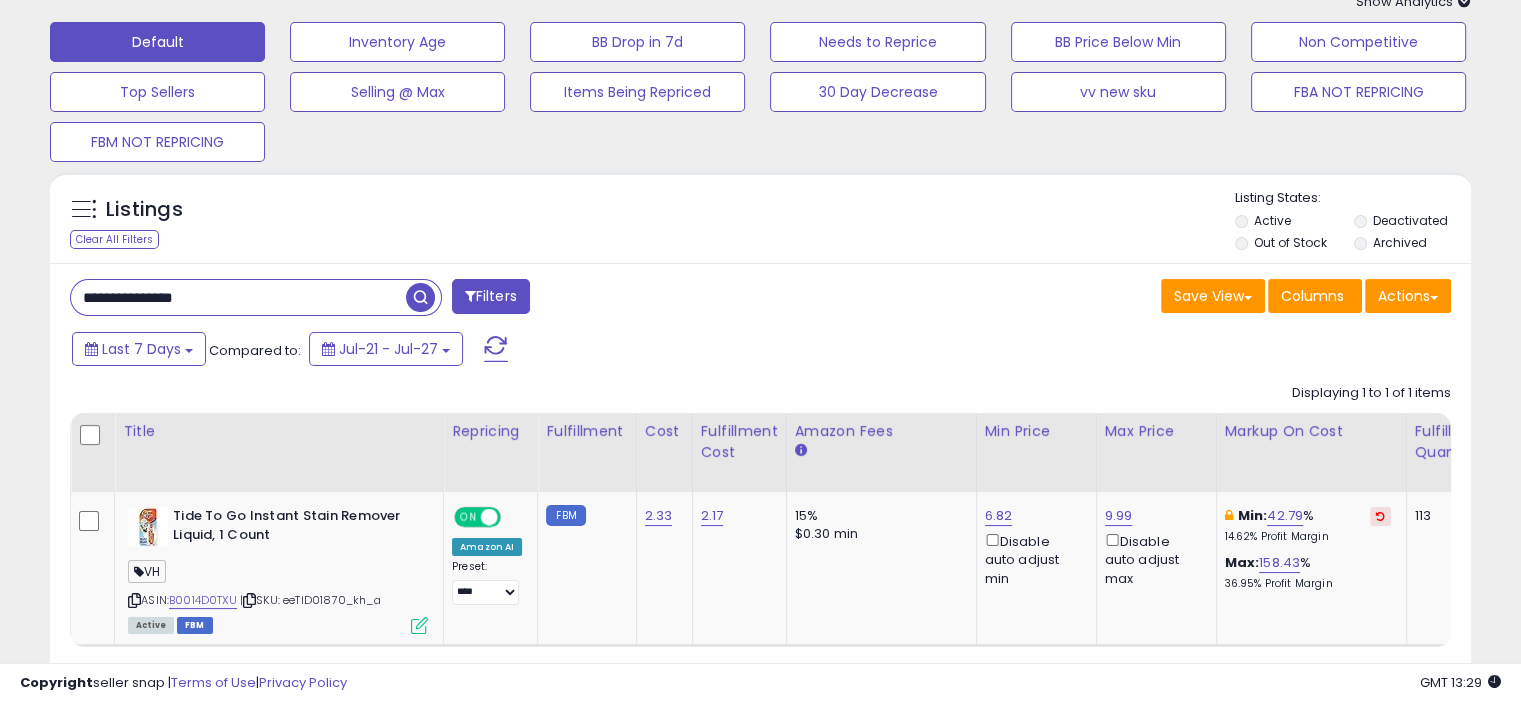 drag, startPoint x: 248, startPoint y: 303, endPoint x: 0, endPoint y: 284, distance: 248.72676 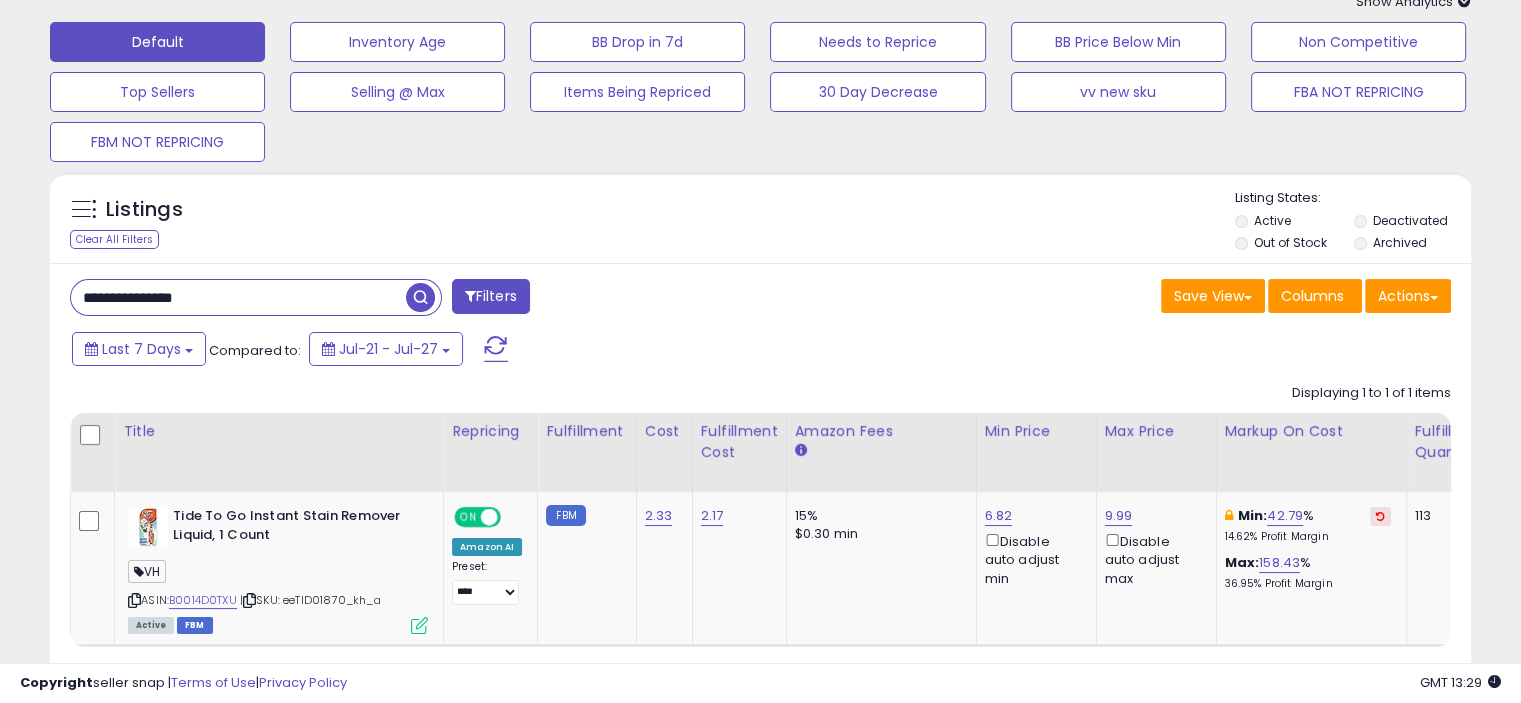 paste 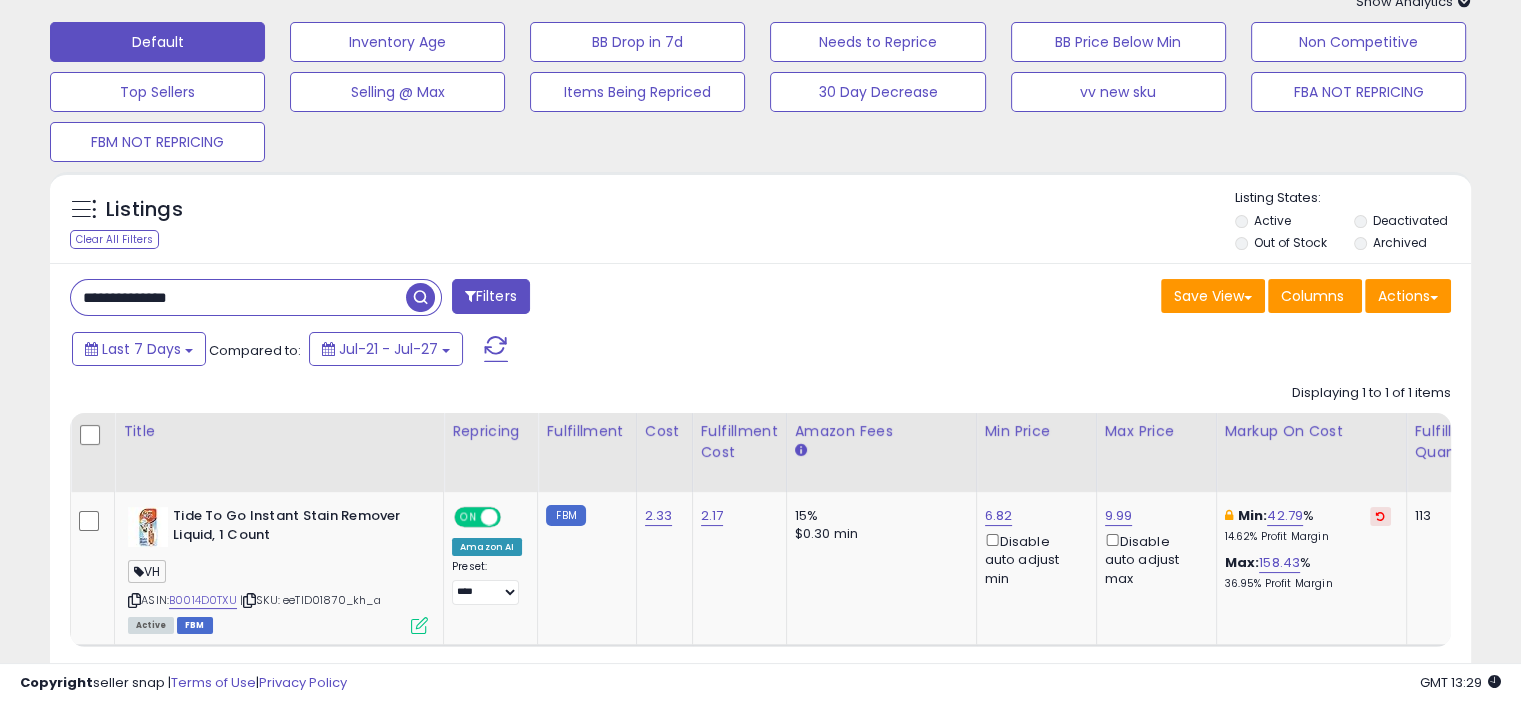 drag, startPoint x: 422, startPoint y: 295, endPoint x: 422, endPoint y: 308, distance: 13 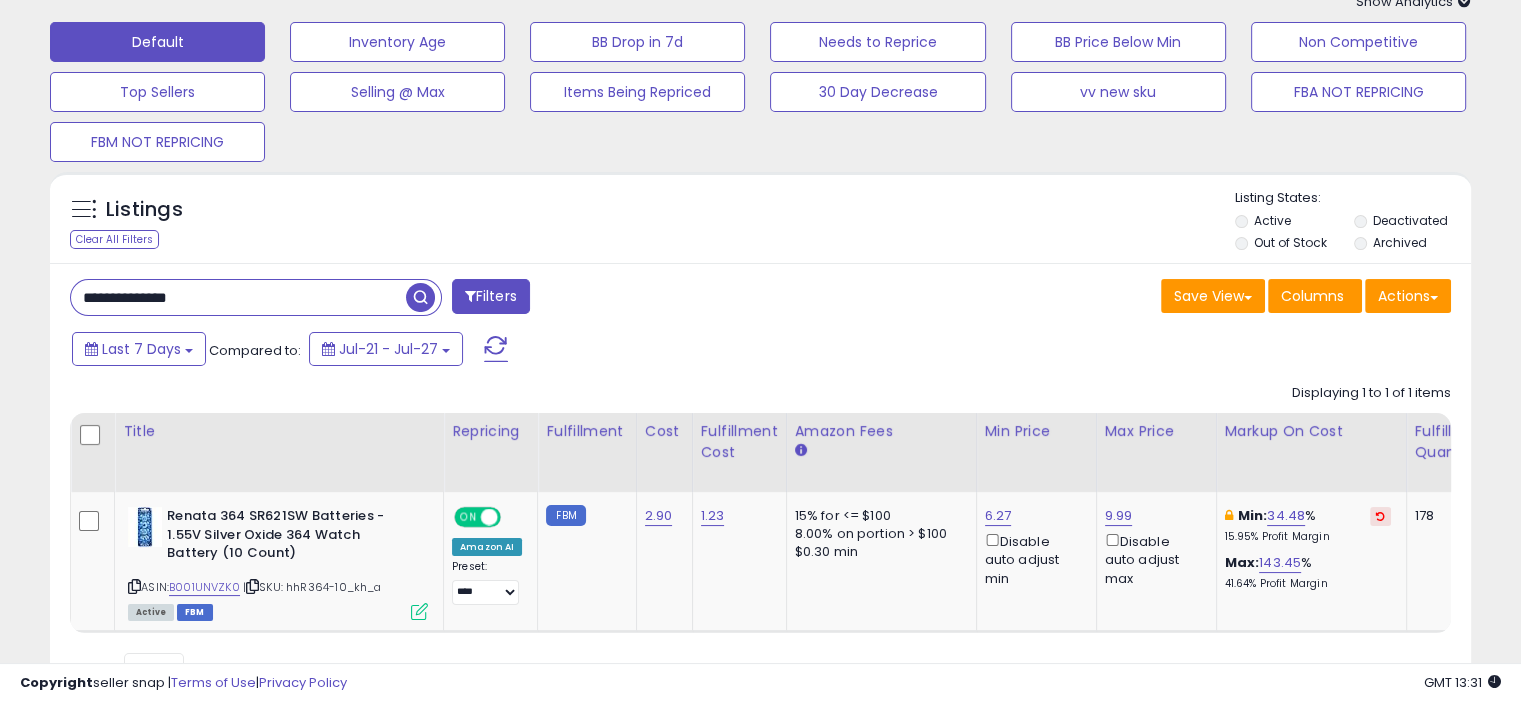 drag, startPoint x: 223, startPoint y: 293, endPoint x: 62, endPoint y: 307, distance: 161.60754 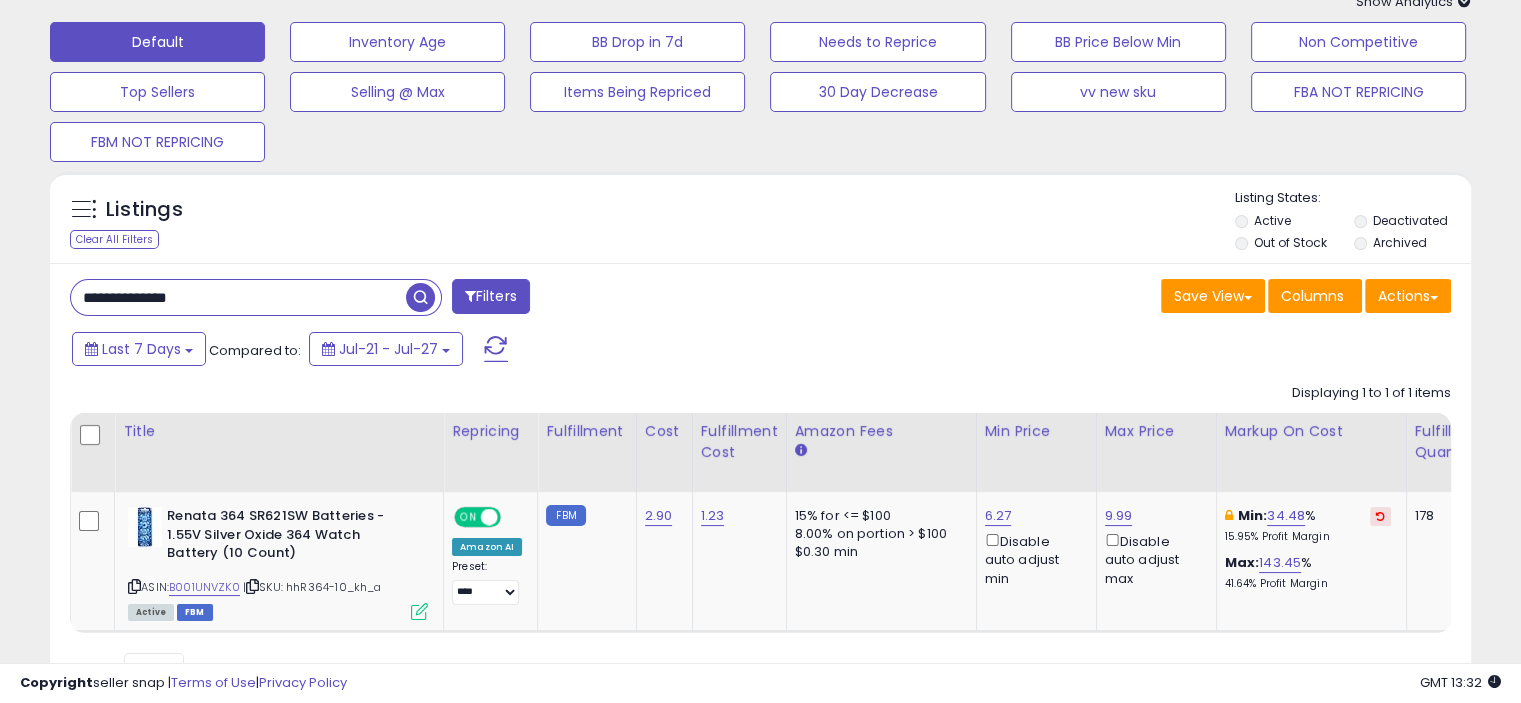 paste on "**********" 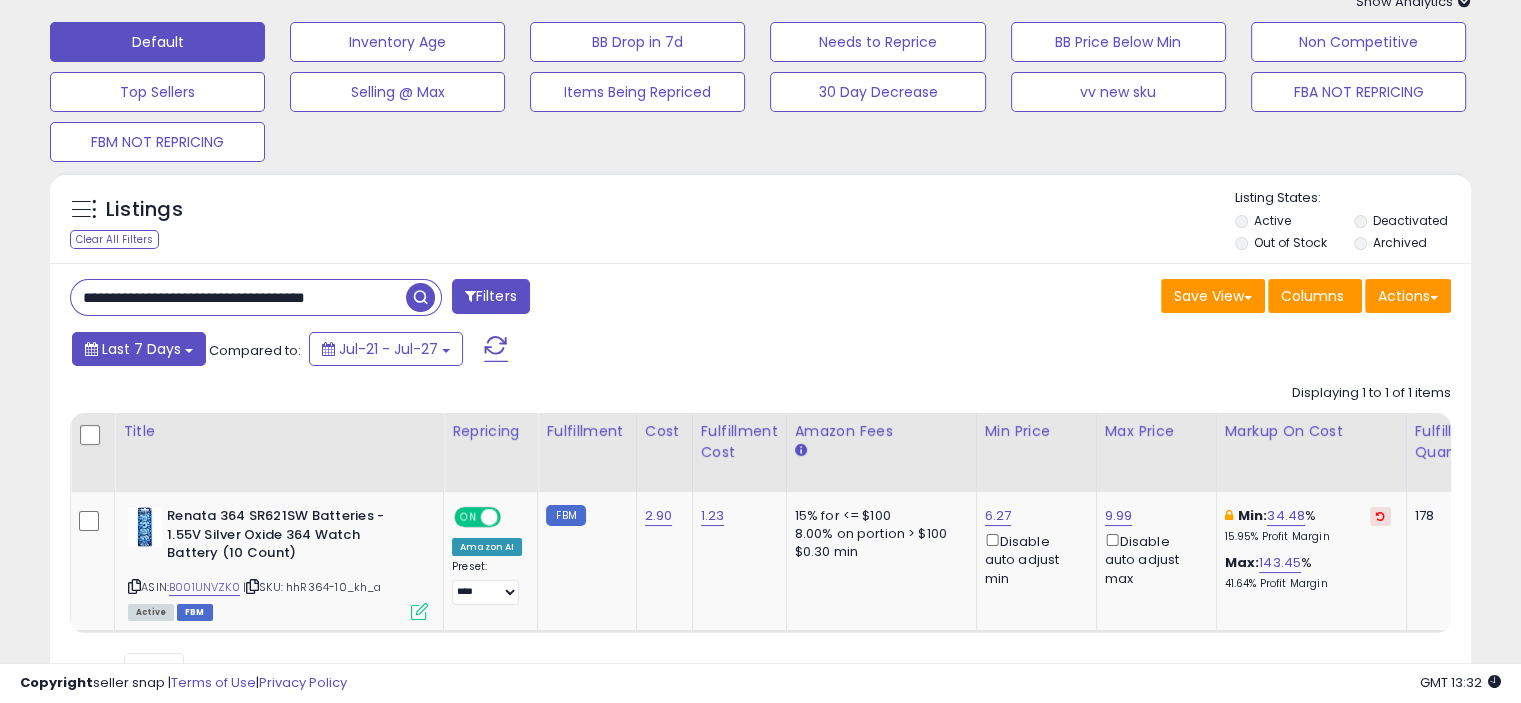 scroll, scrollTop: 0, scrollLeft: 27, axis: horizontal 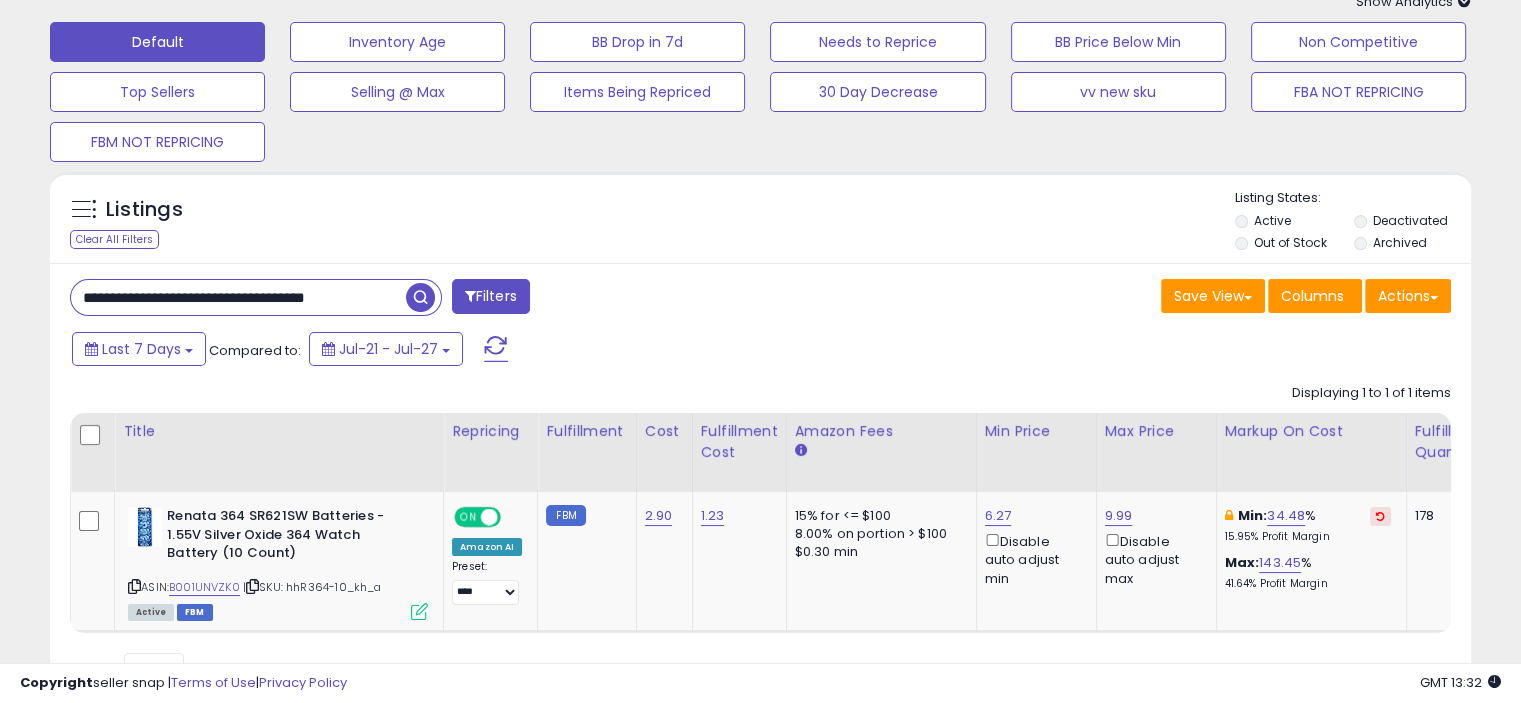 drag, startPoint x: 391, startPoint y: 292, endPoint x: 60, endPoint y: 277, distance: 331.3397 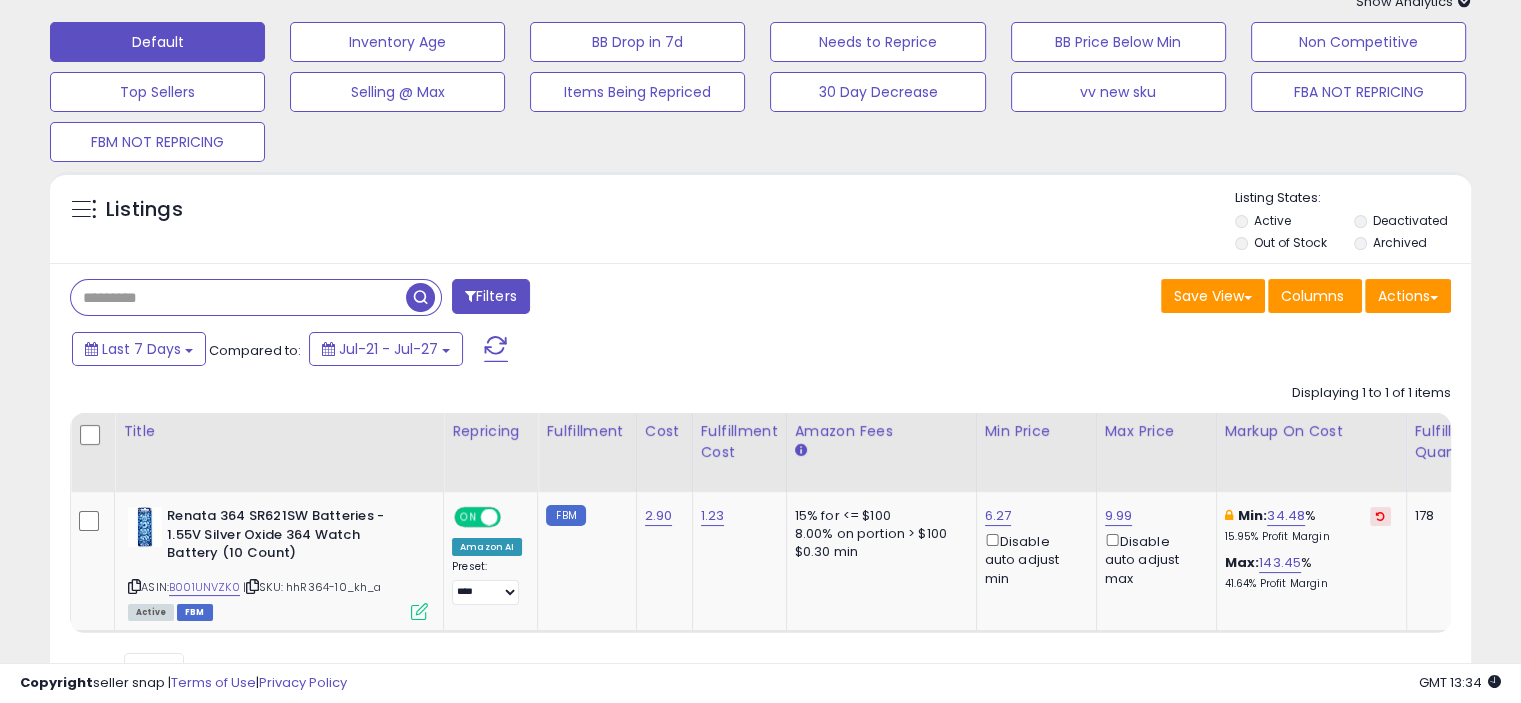 click at bounding box center (238, 297) 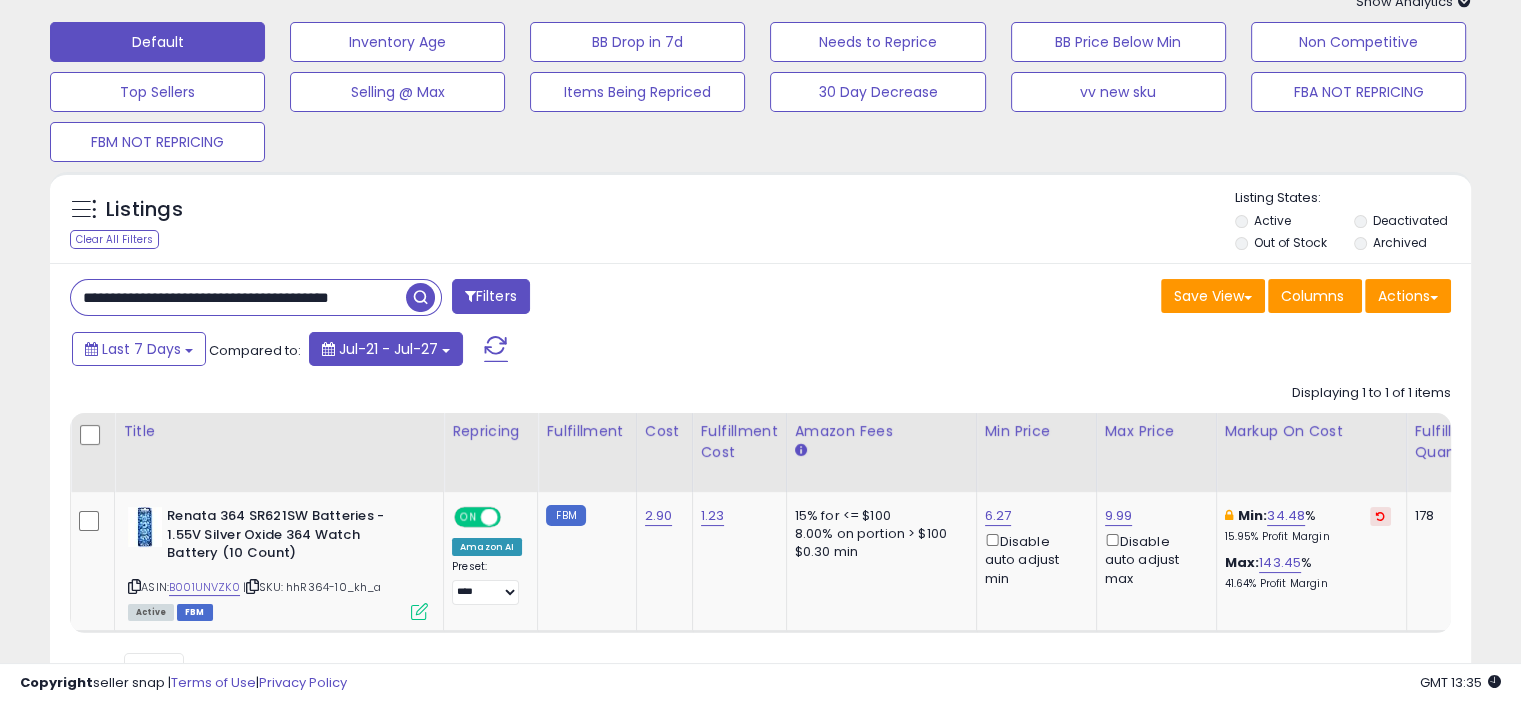 scroll, scrollTop: 0, scrollLeft: 0, axis: both 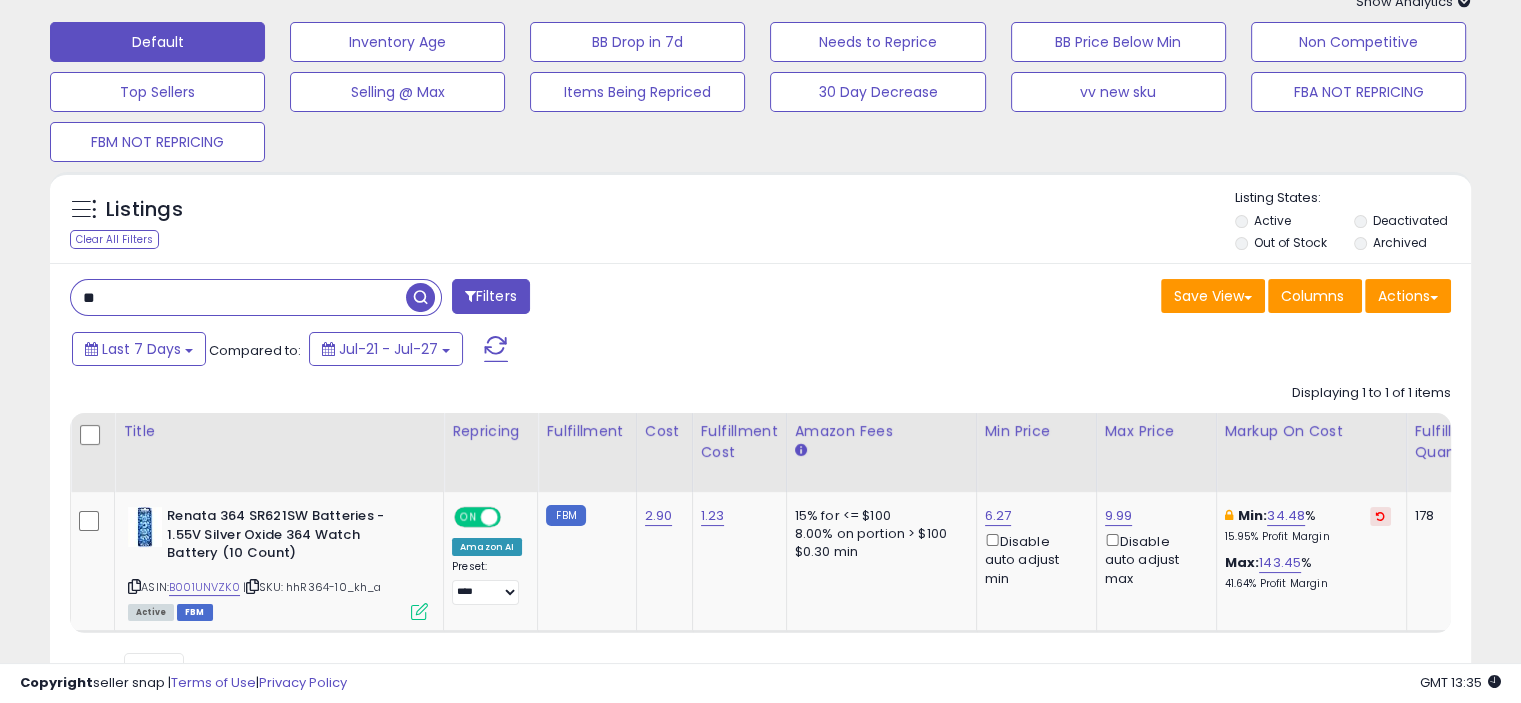 type on "*" 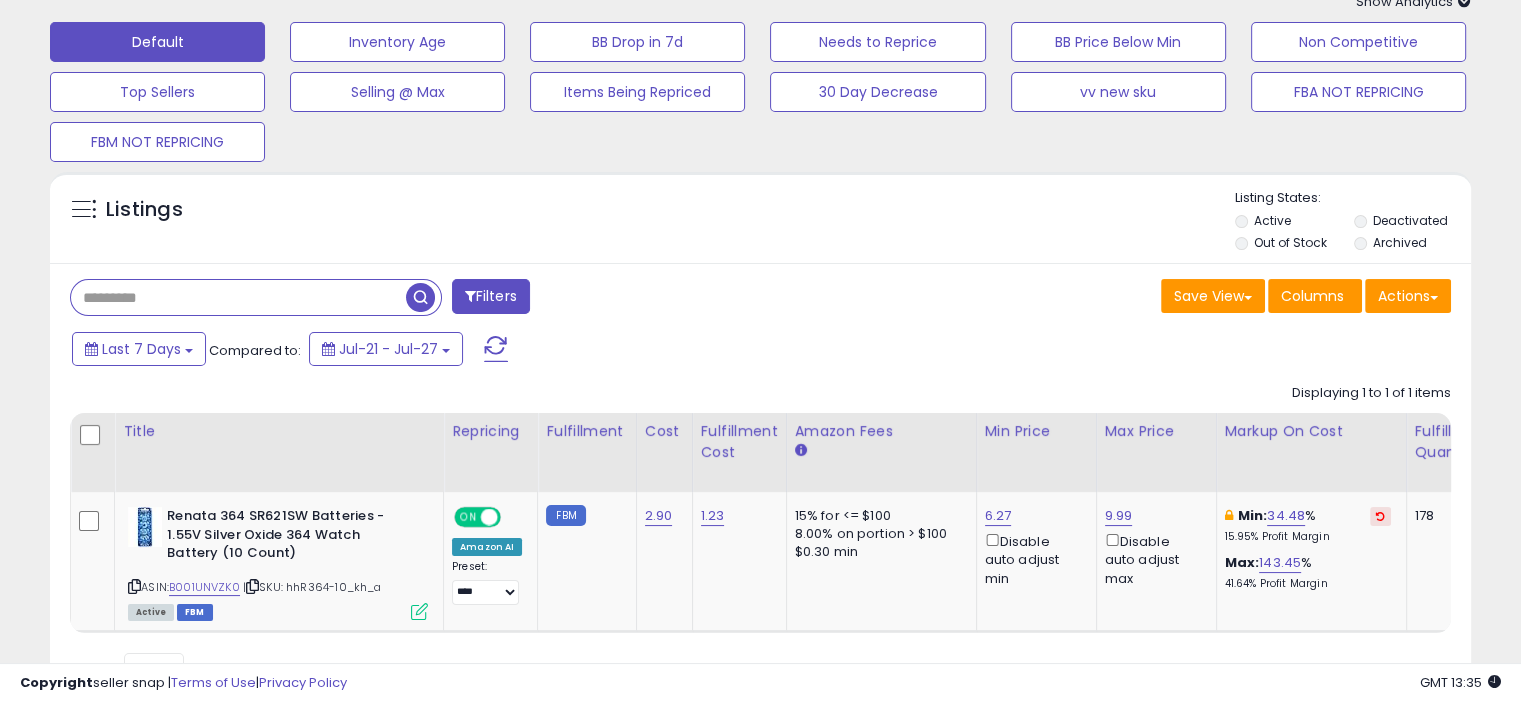click at bounding box center [238, 297] 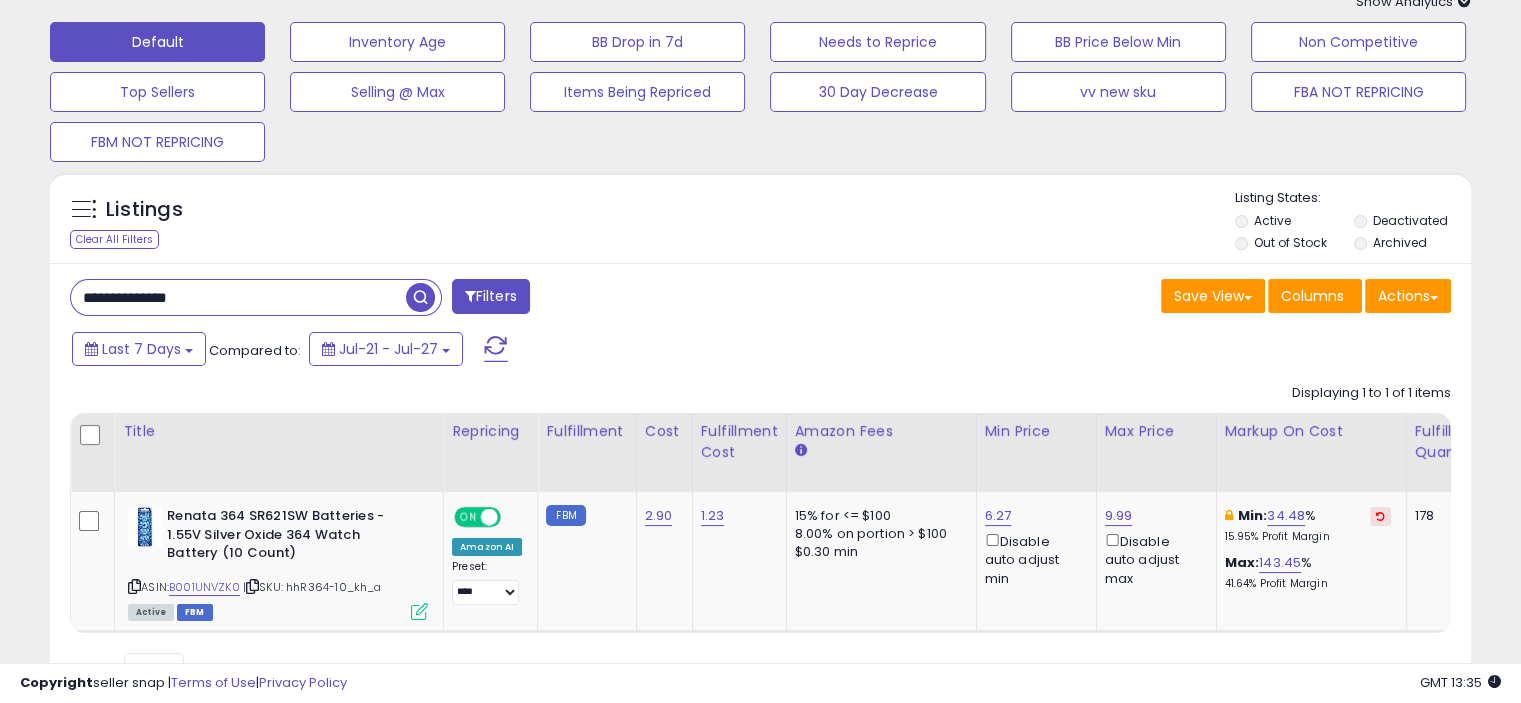 type on "**********" 